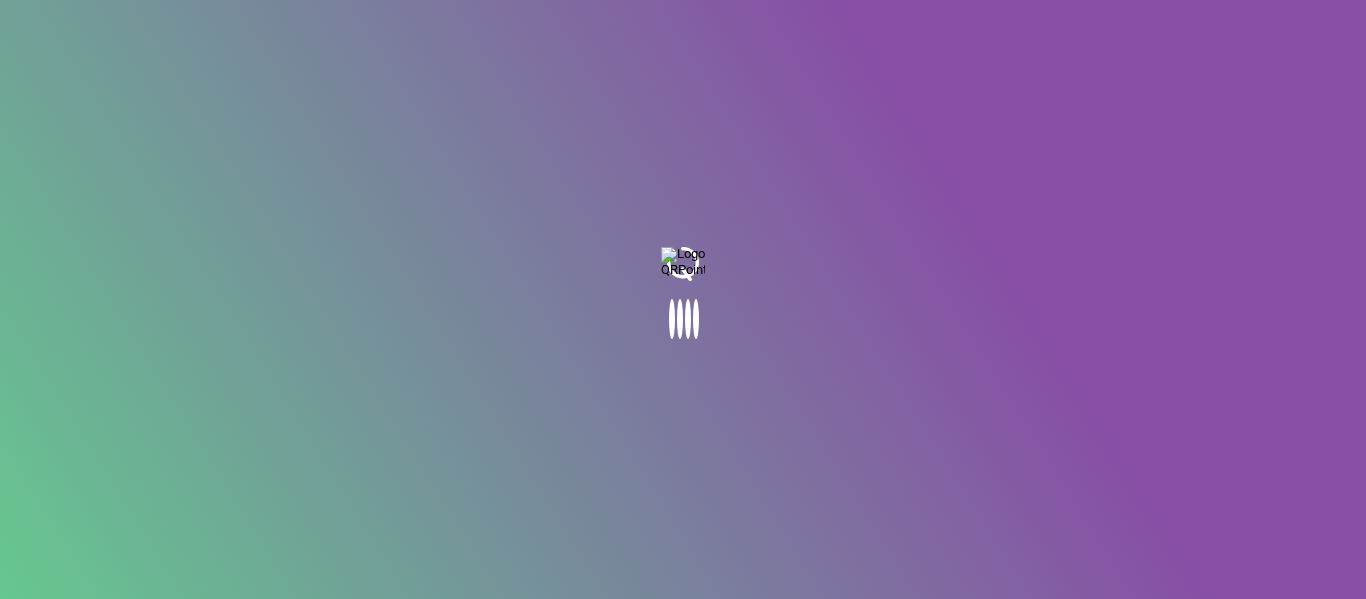 scroll, scrollTop: 0, scrollLeft: 0, axis: both 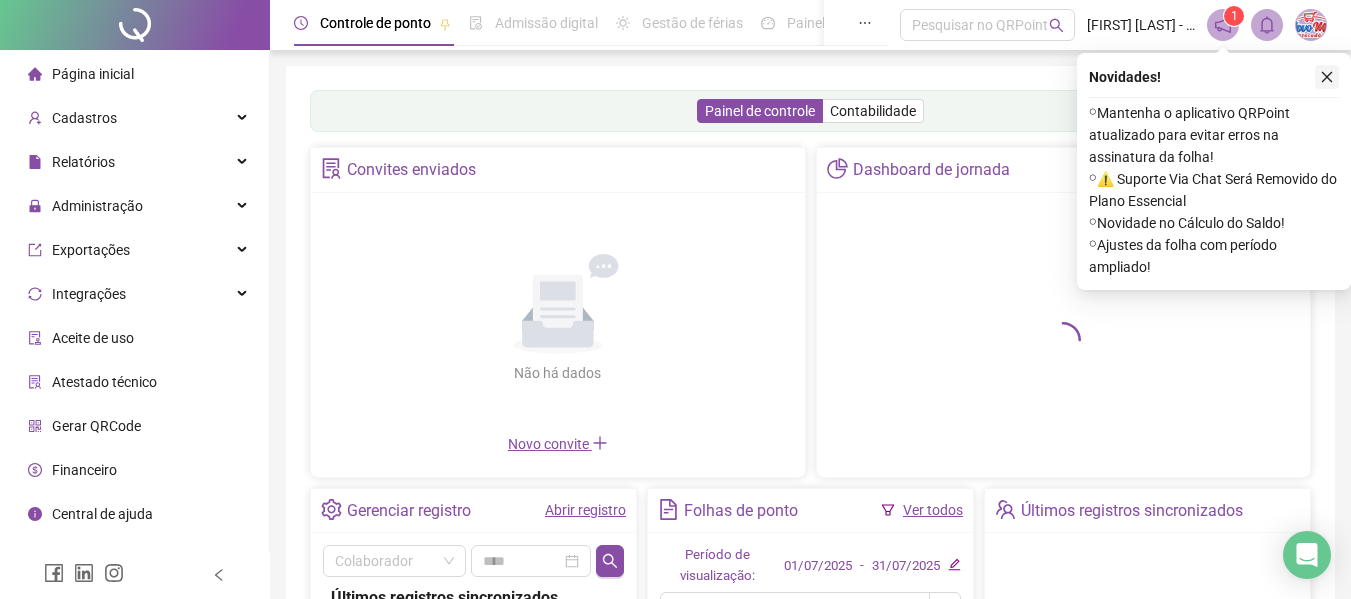 click 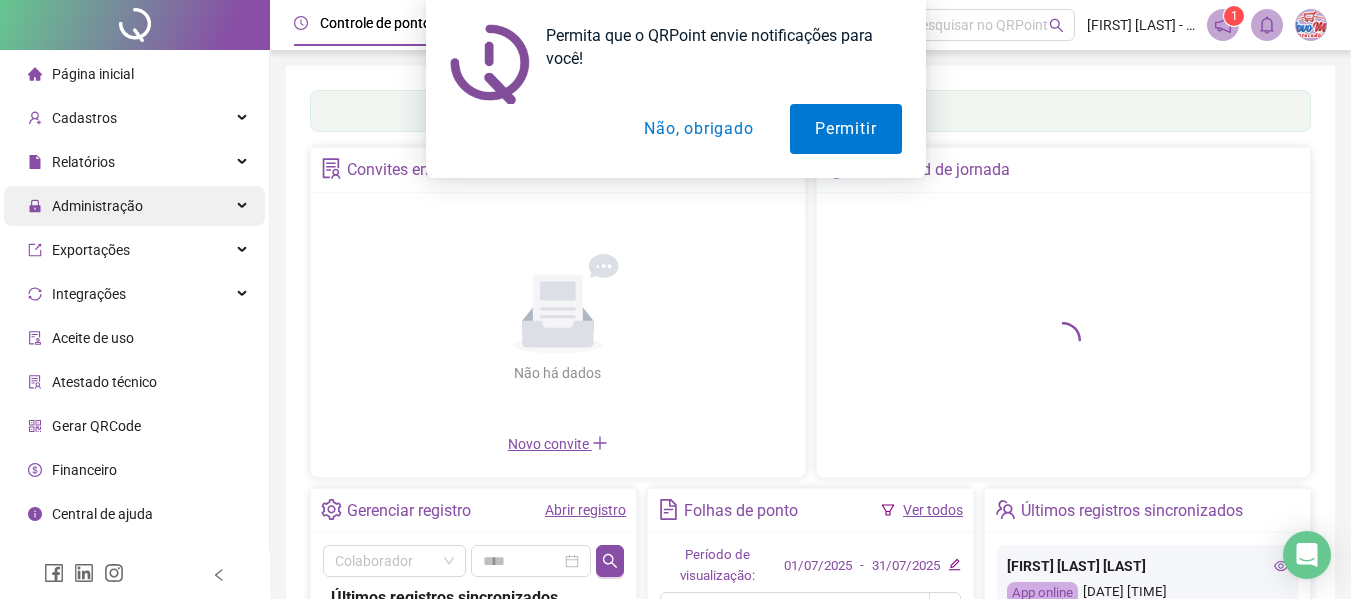 click on "Administração" at bounding box center [134, 206] 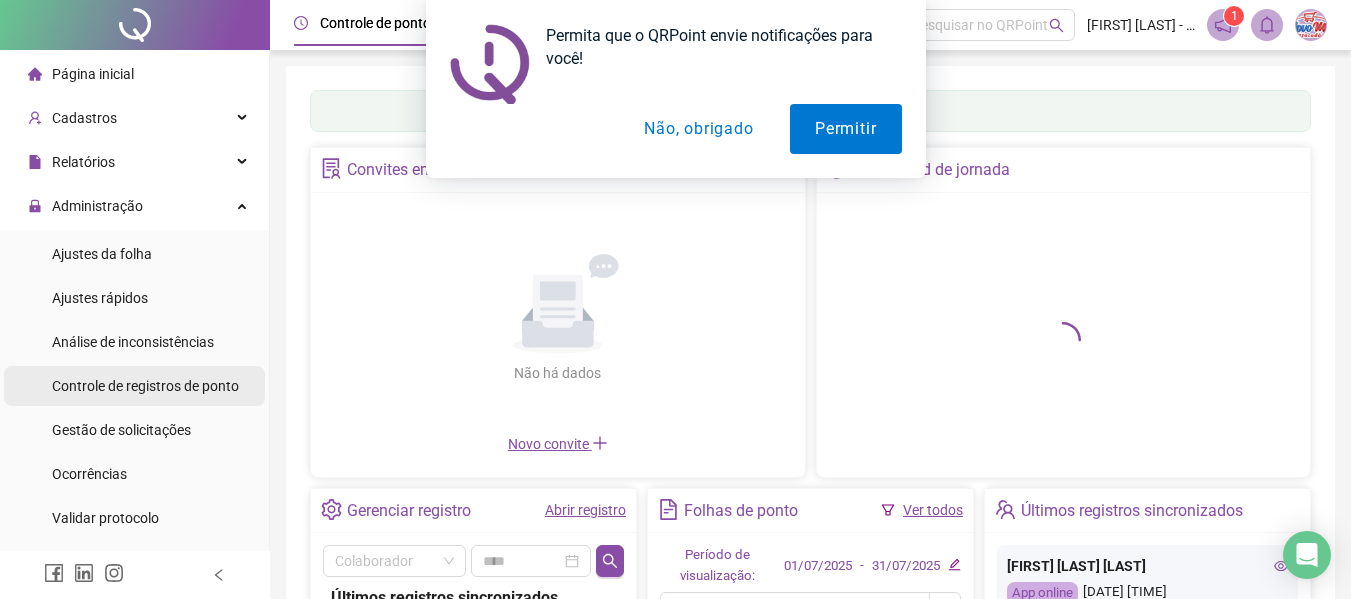 click on "Controle de registros de ponto" at bounding box center (145, 386) 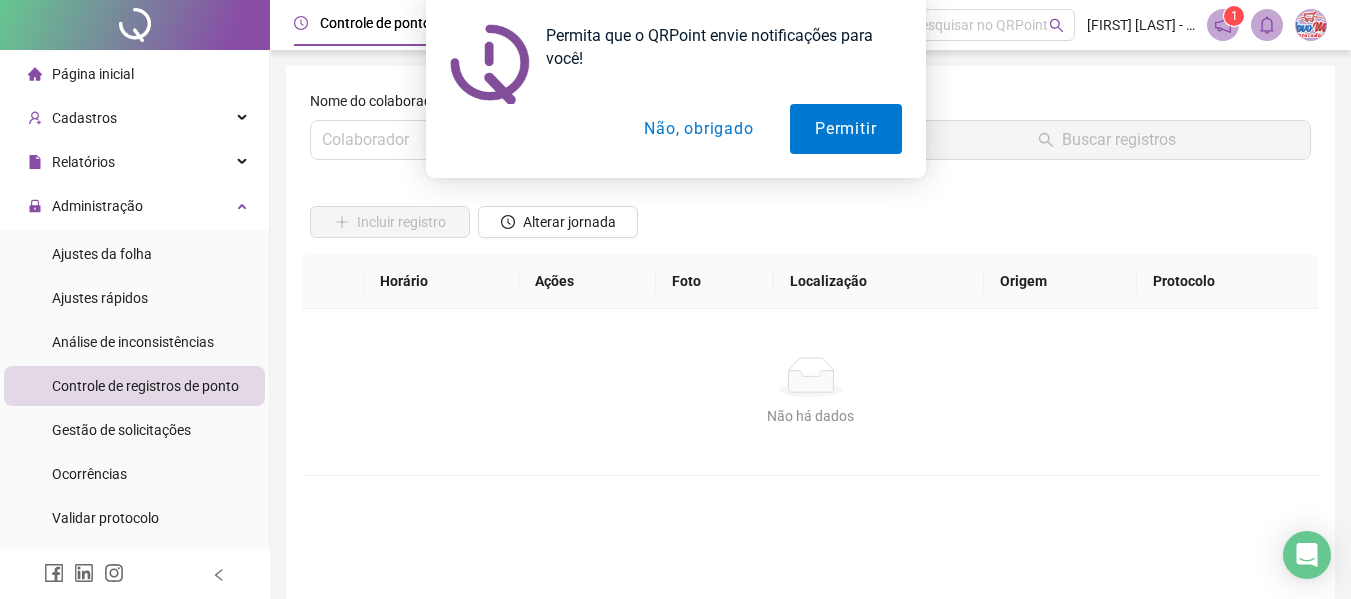 click on "Permita que o QRPoint envie notificações para você! Permitir Não, obrigado" at bounding box center [675, 89] 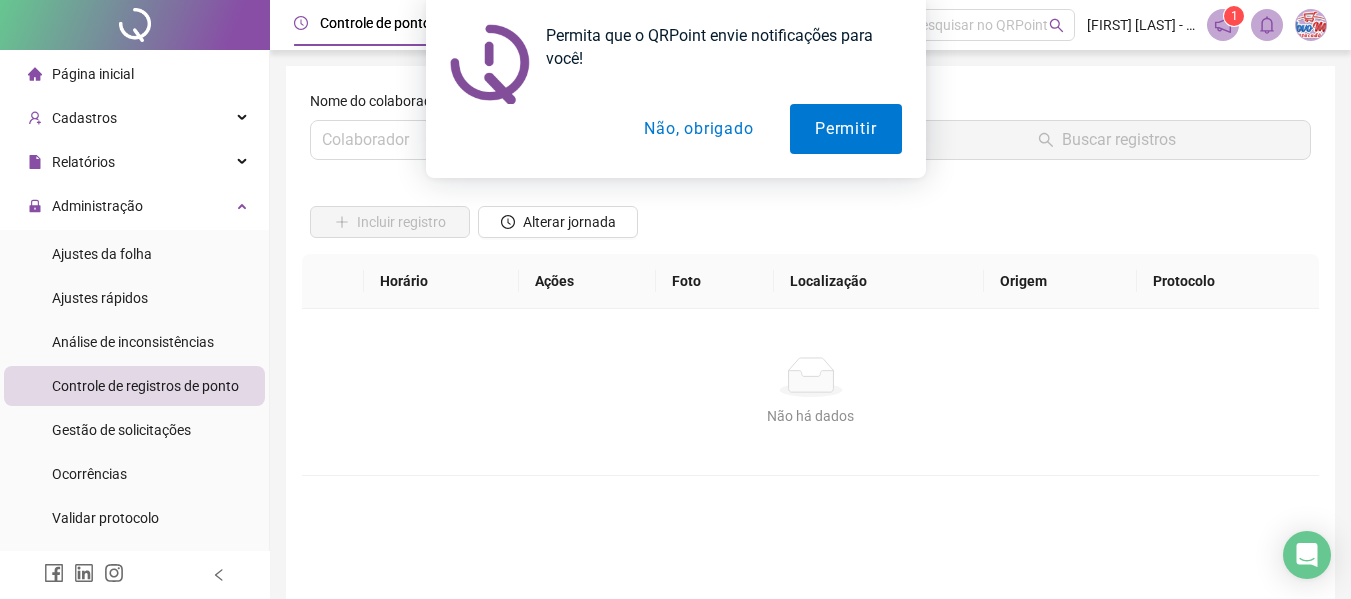 click on "Permita que o QRPoint envie notificações para você! Permitir Não, obrigado" at bounding box center [675, 89] 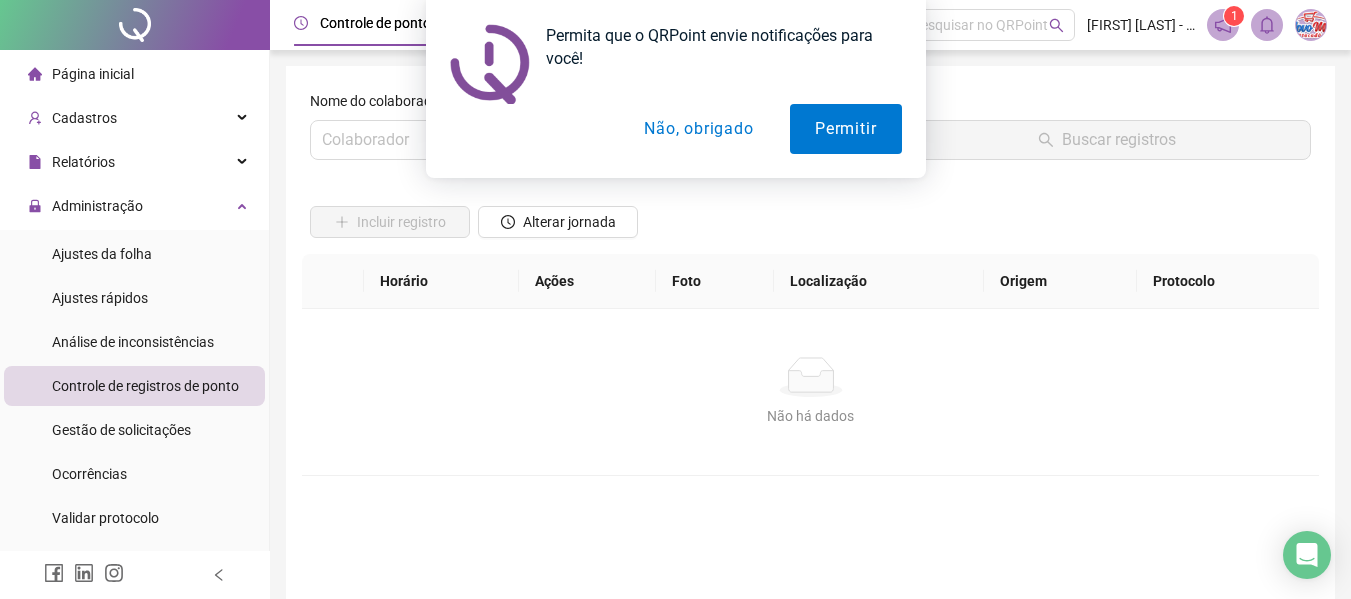 click on "Não, obrigado" at bounding box center (698, 129) 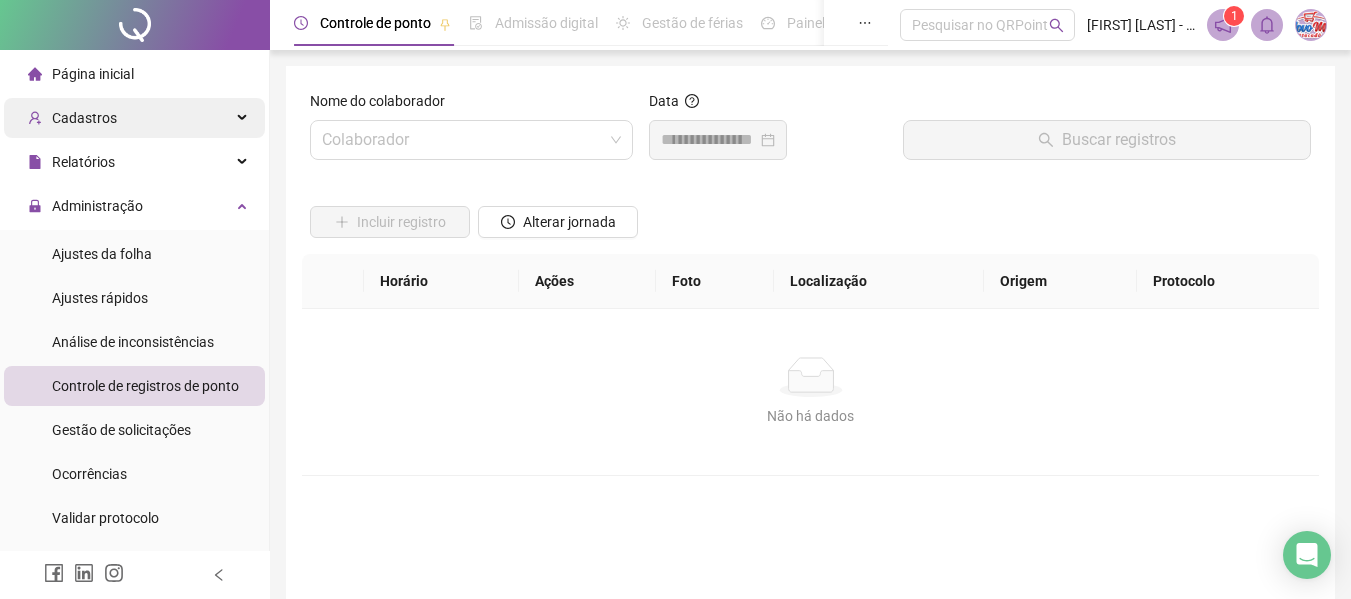 click on "Cadastros" at bounding box center [134, 118] 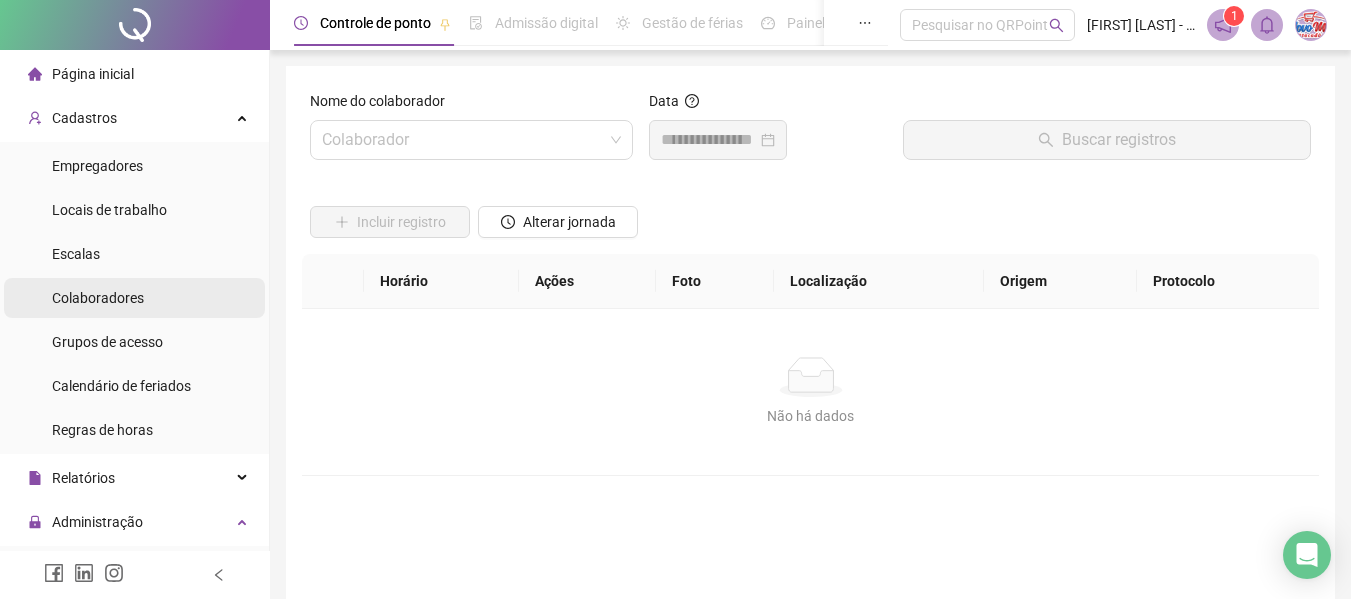 click on "Colaboradores" at bounding box center [98, 298] 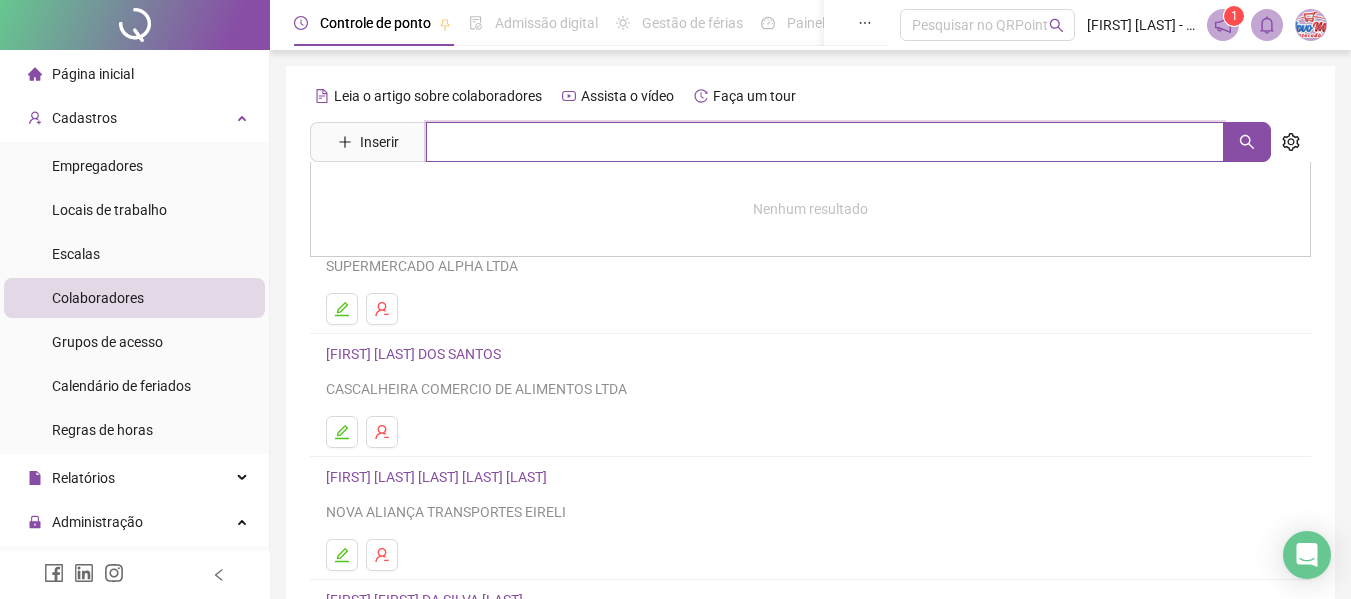 click at bounding box center [825, 142] 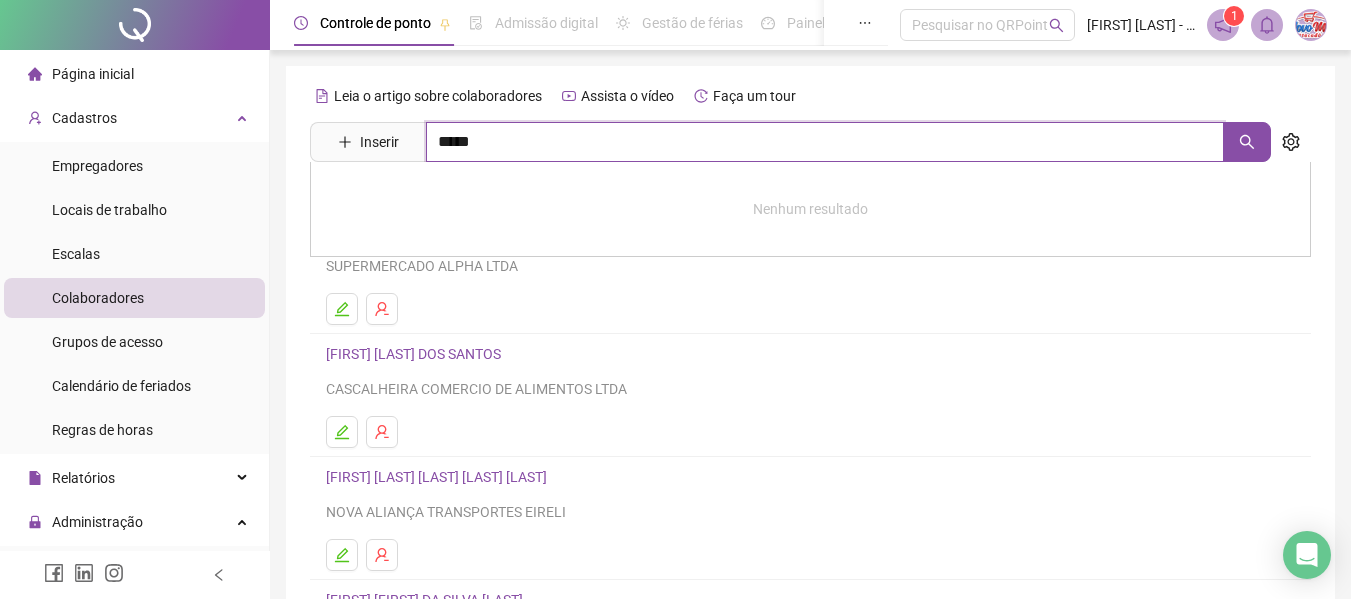 type on "*****" 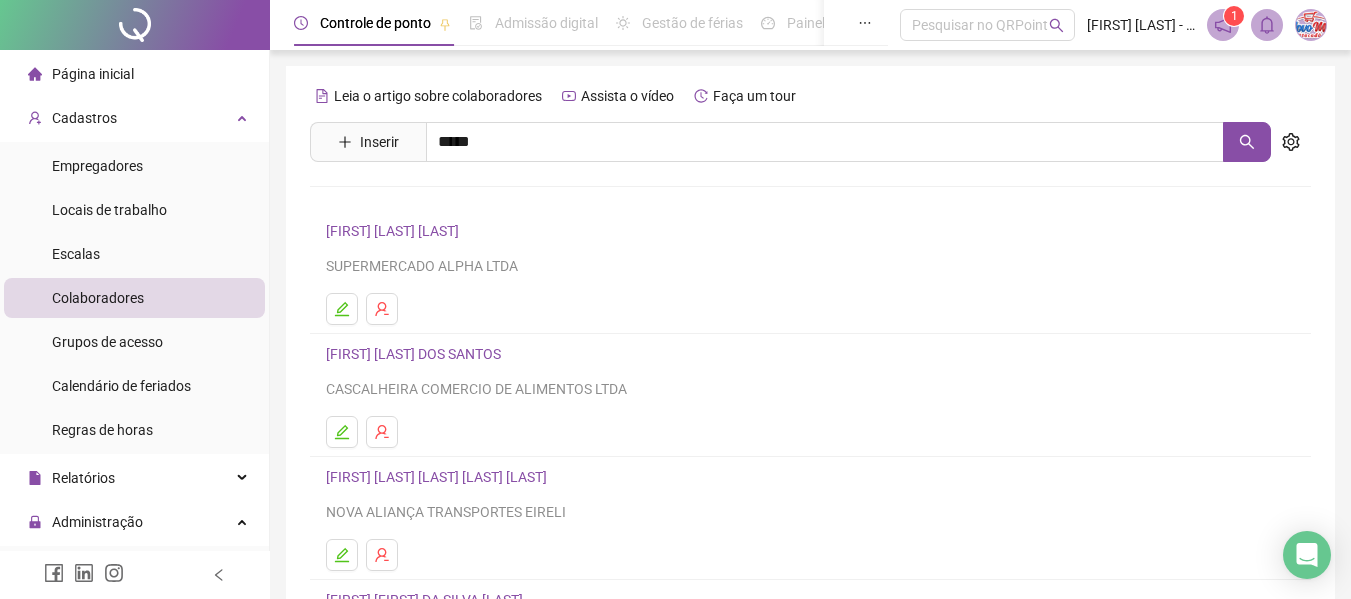 click on "[FIRST] [LAST] [LAST] DE [LAST]   Inativo" at bounding box center (445, 201) 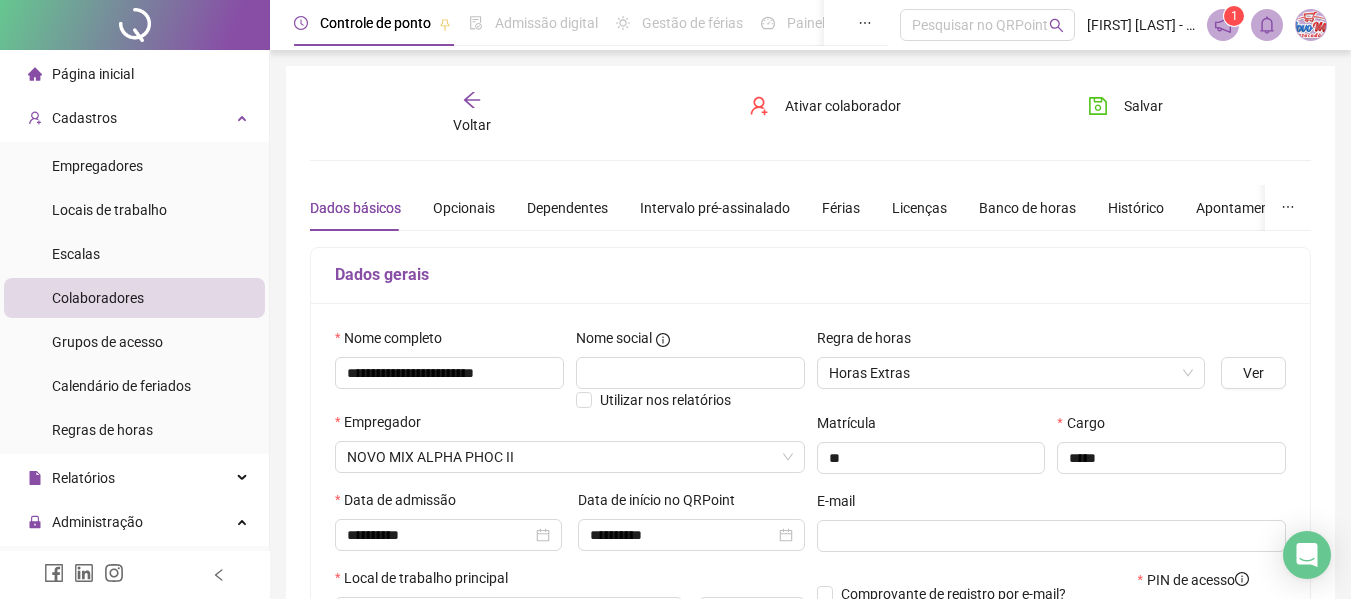 type on "**********" 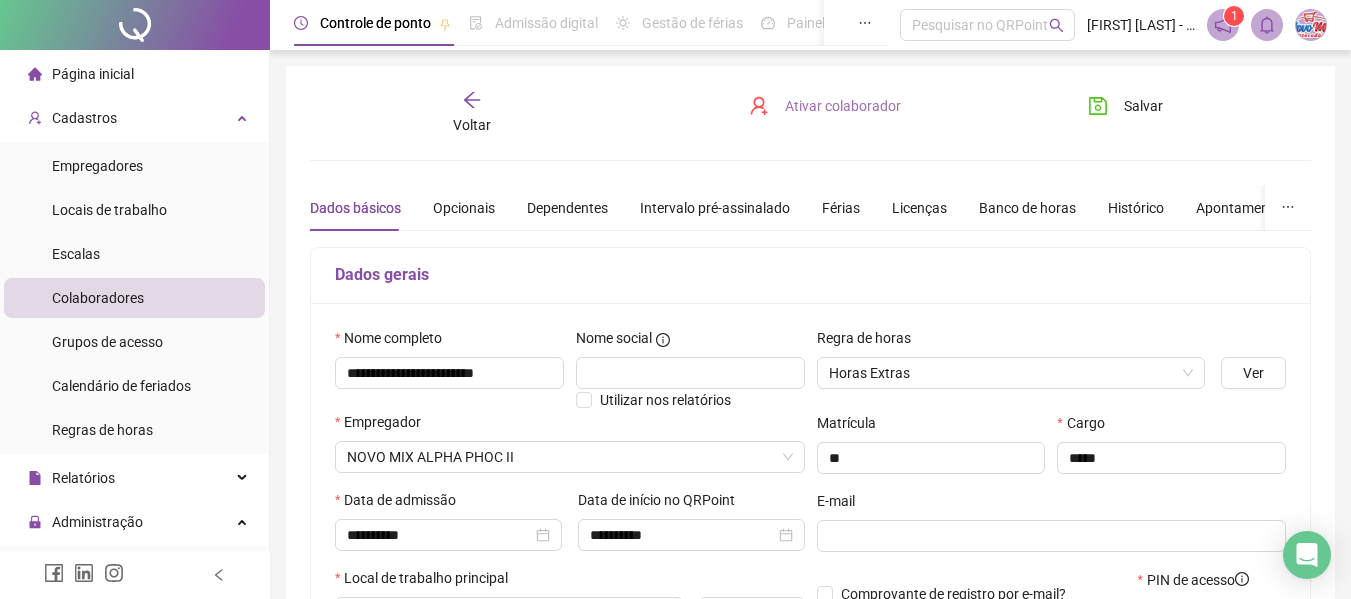 click on "Ativar colaborador" at bounding box center (843, 106) 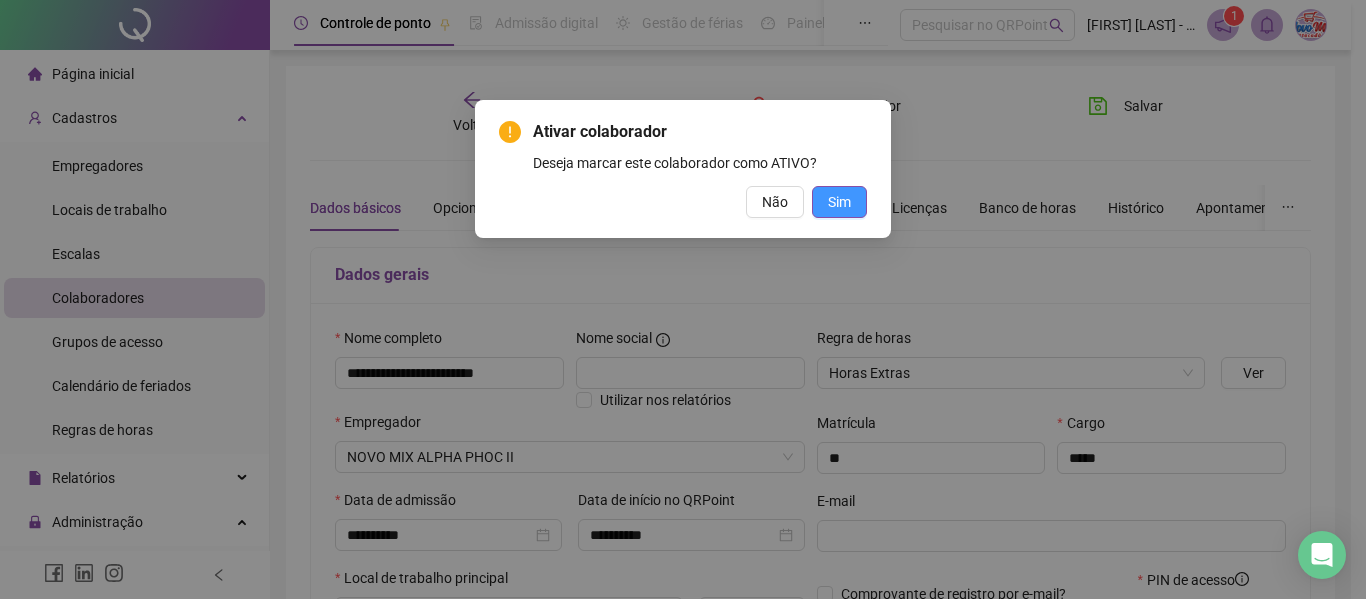 click on "Sim" at bounding box center [839, 202] 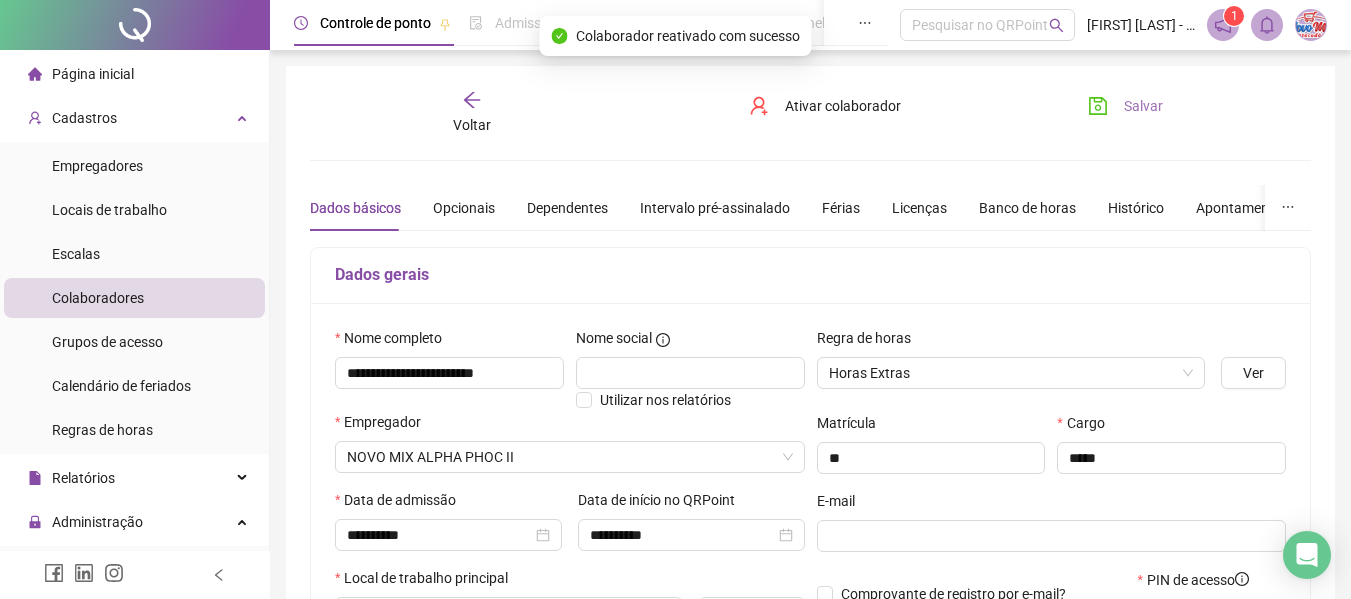click on "Salvar" at bounding box center (1143, 106) 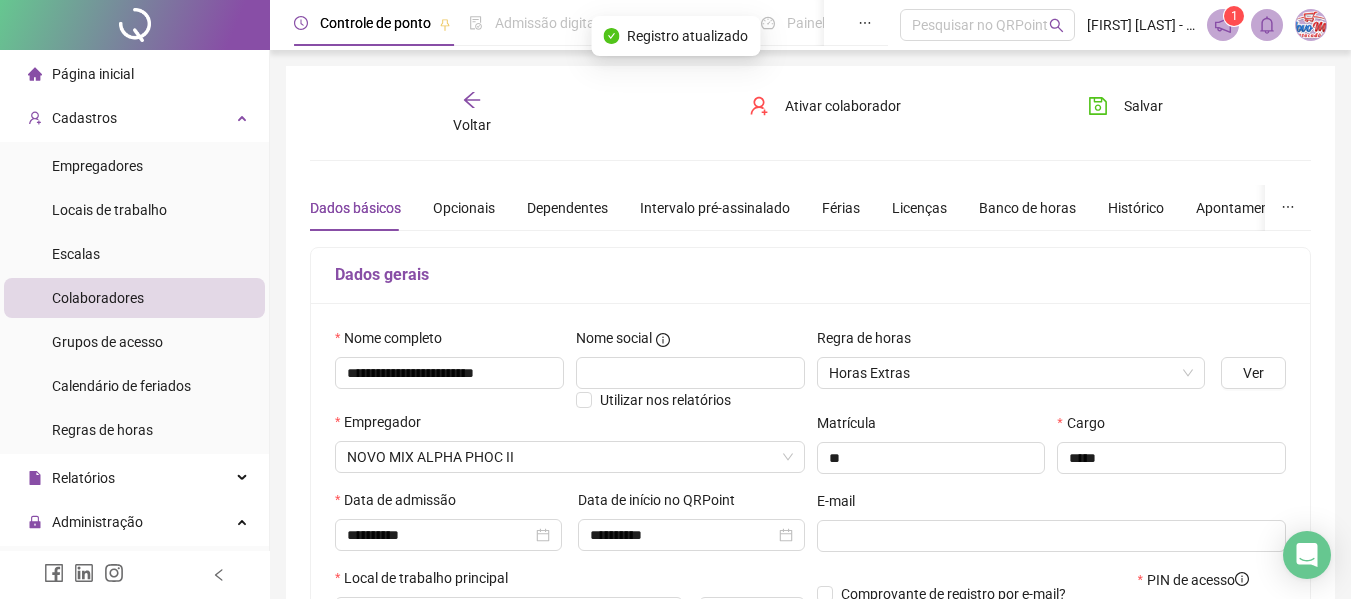 click on "Voltar" at bounding box center (472, 125) 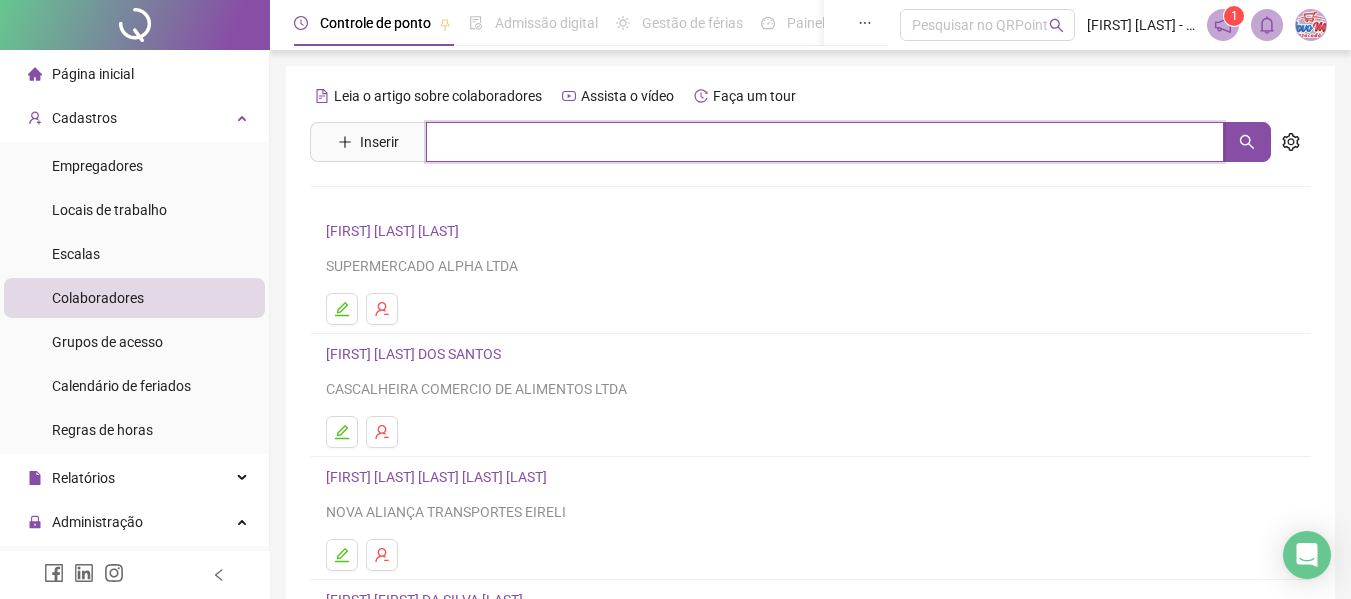 click at bounding box center [825, 142] 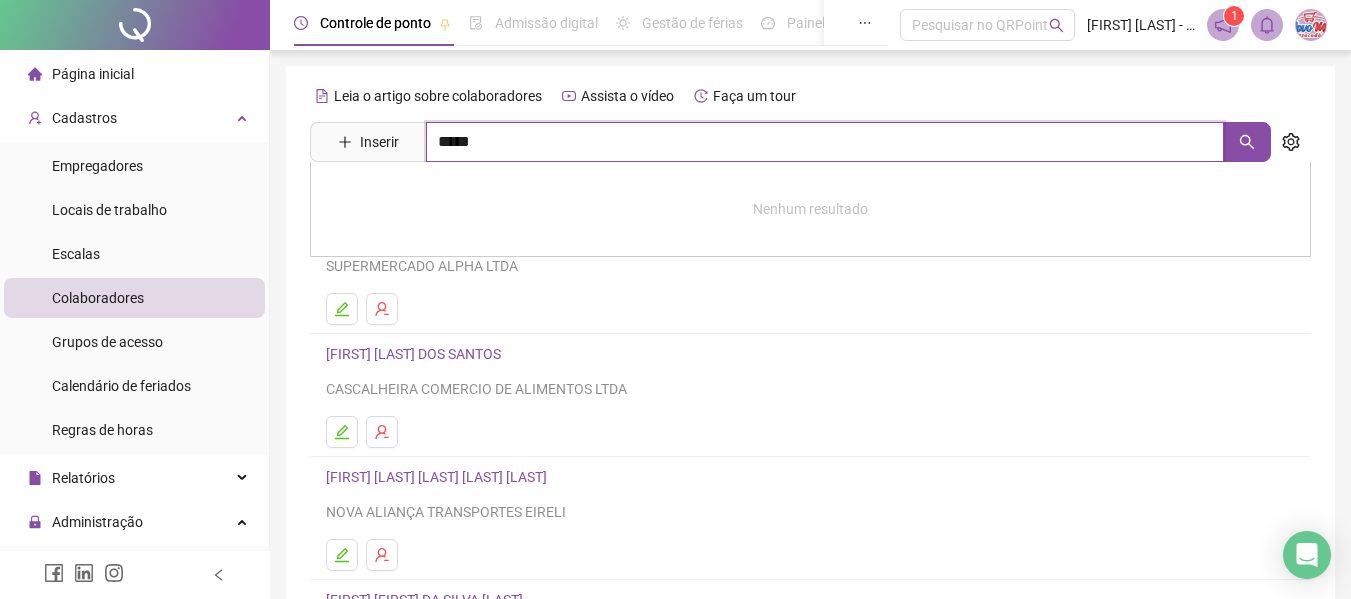 type on "*****" 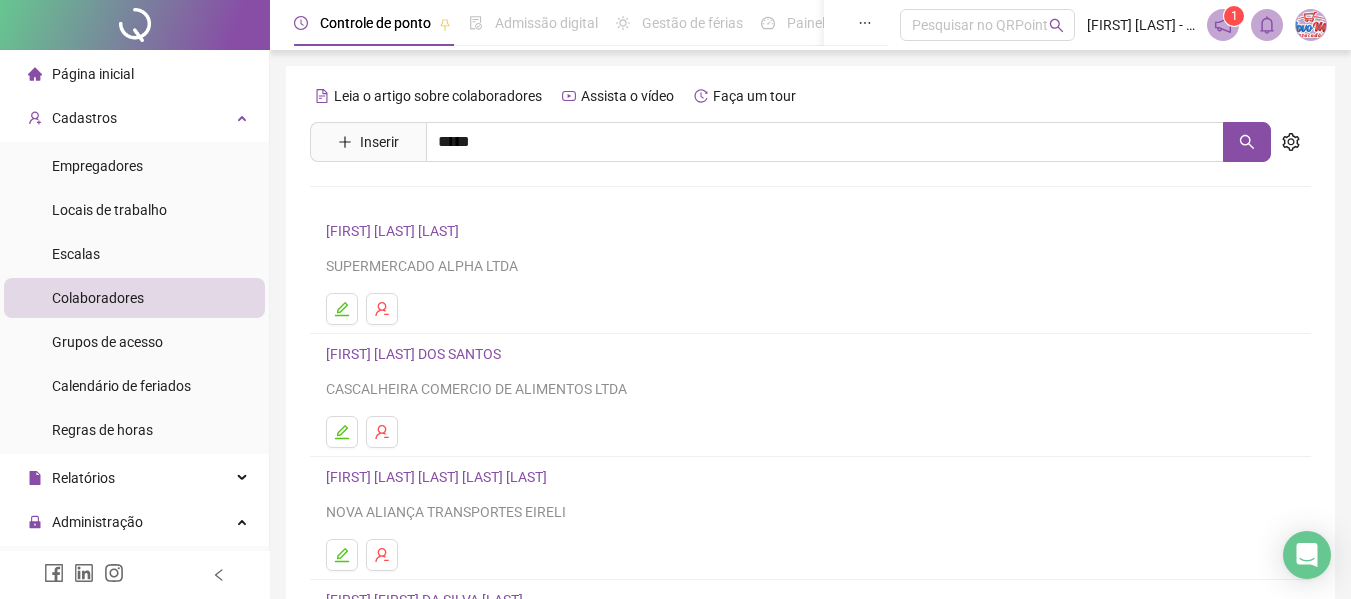 click on "[FIRST] [LAST] [LAST]" at bounding box center [810, 203] 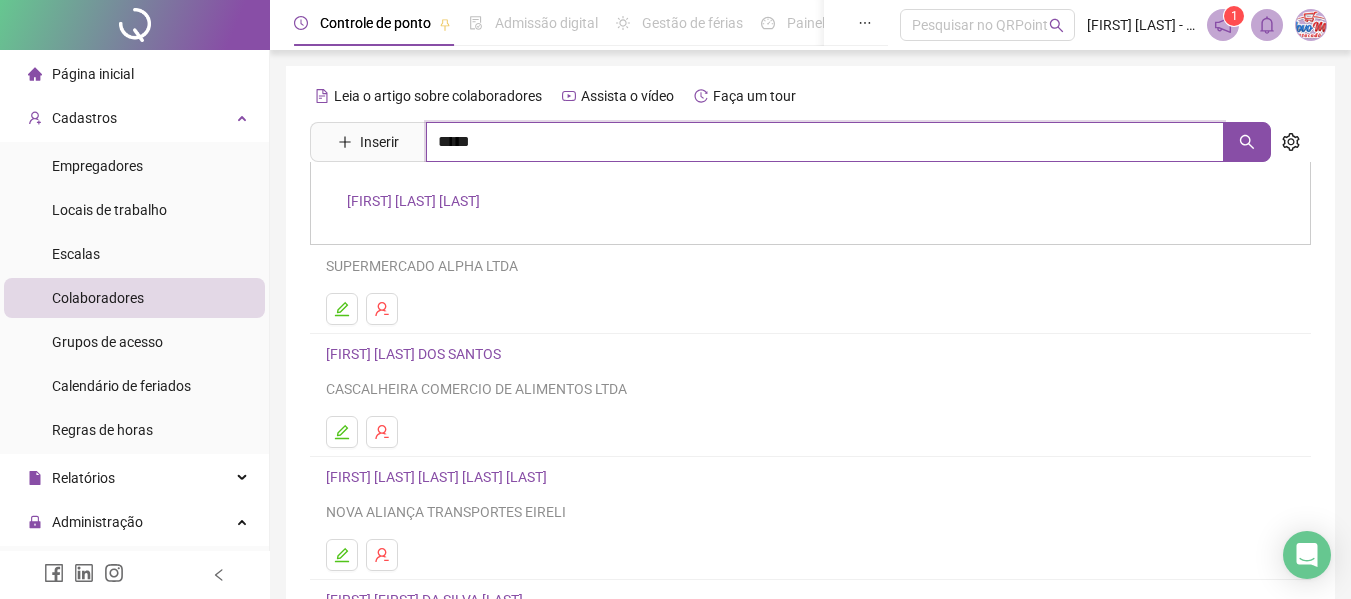 click on "*****" at bounding box center [825, 142] 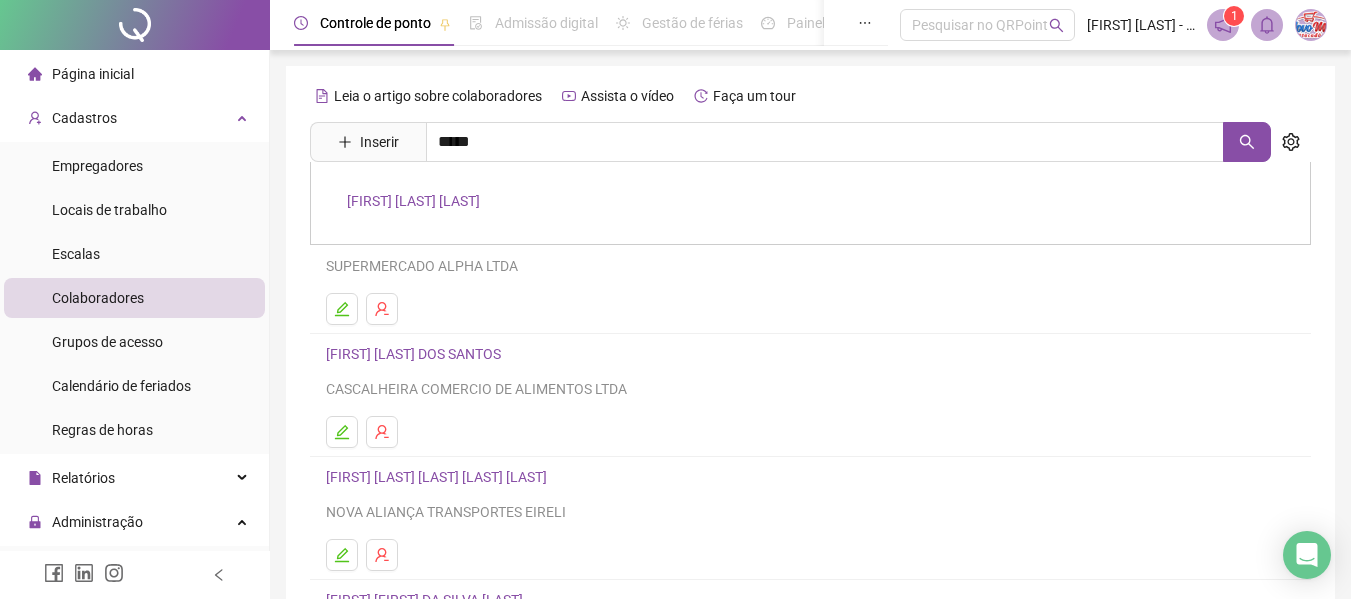 click on "[FIRST] [LAST] [LAST]" at bounding box center [413, 201] 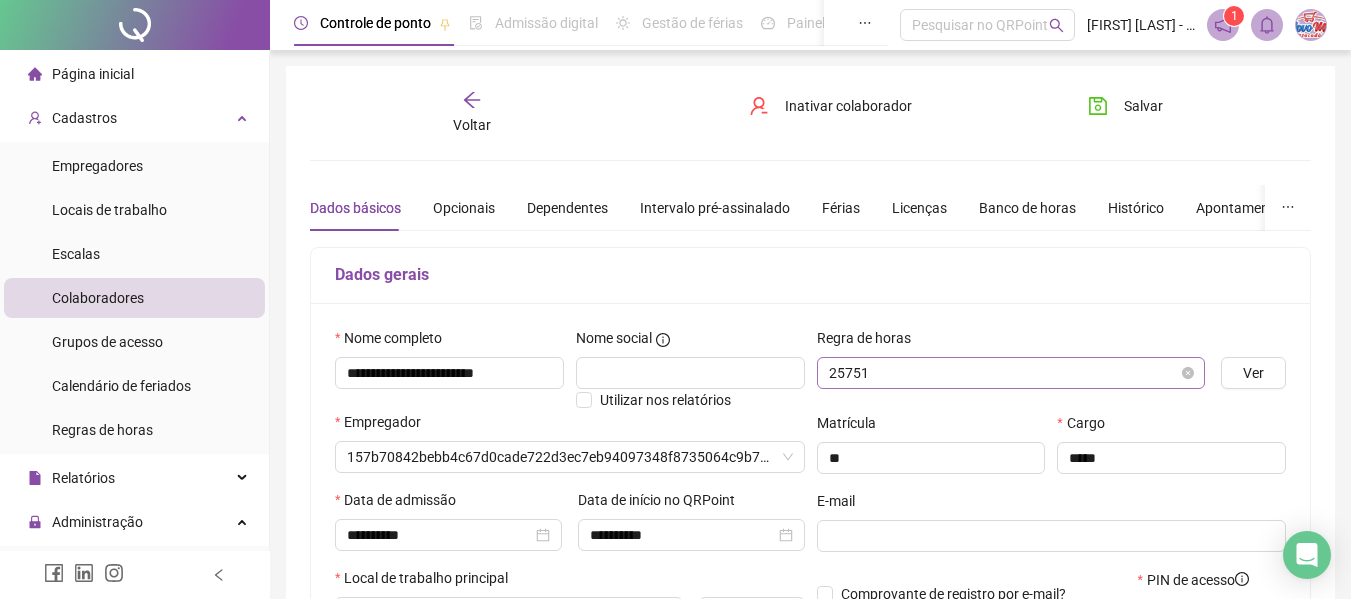 type on "**********" 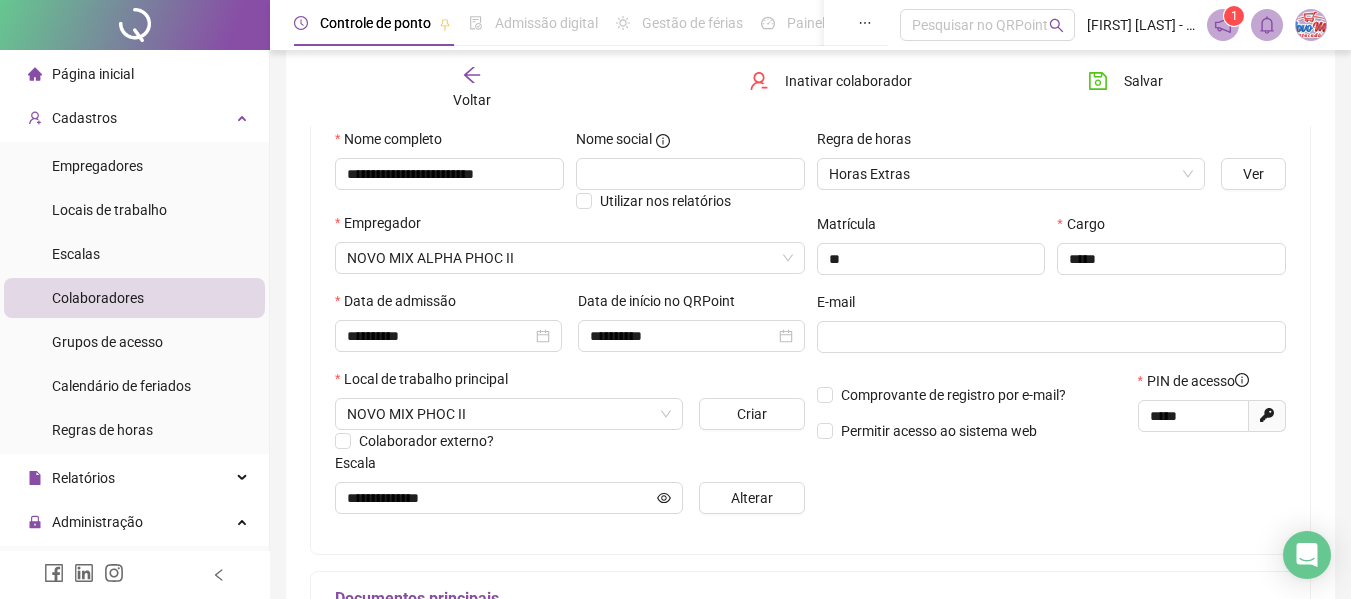 scroll, scrollTop: 200, scrollLeft: 0, axis: vertical 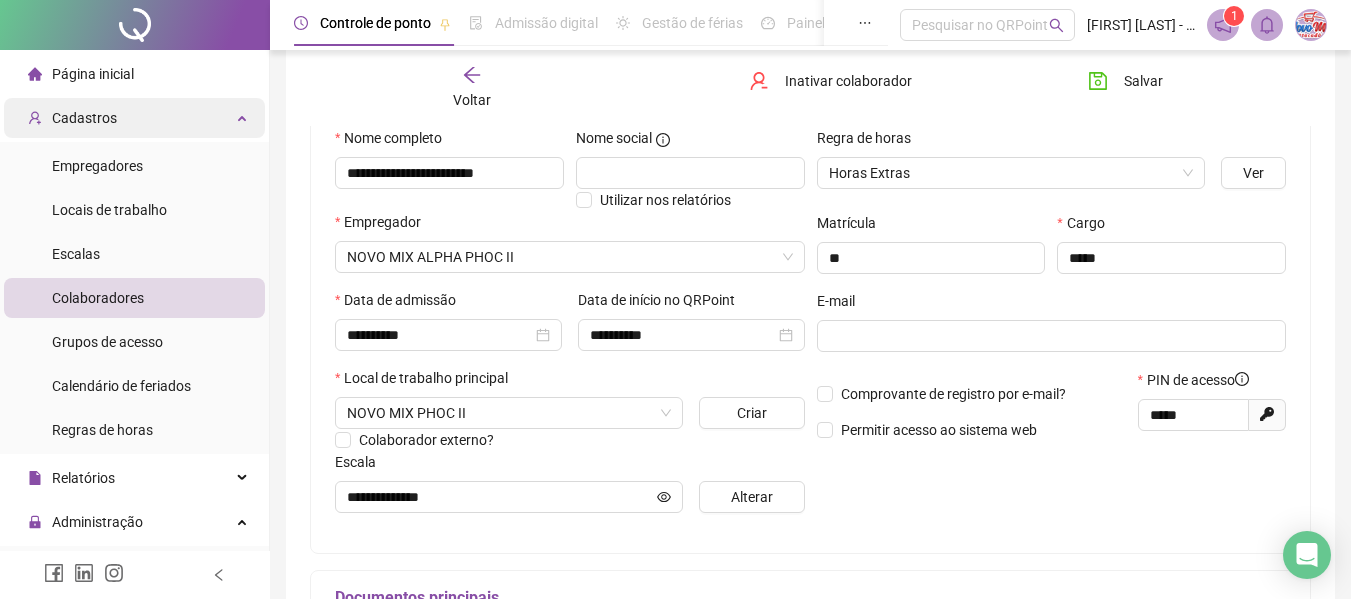 click on "Cadastros" at bounding box center [134, 118] 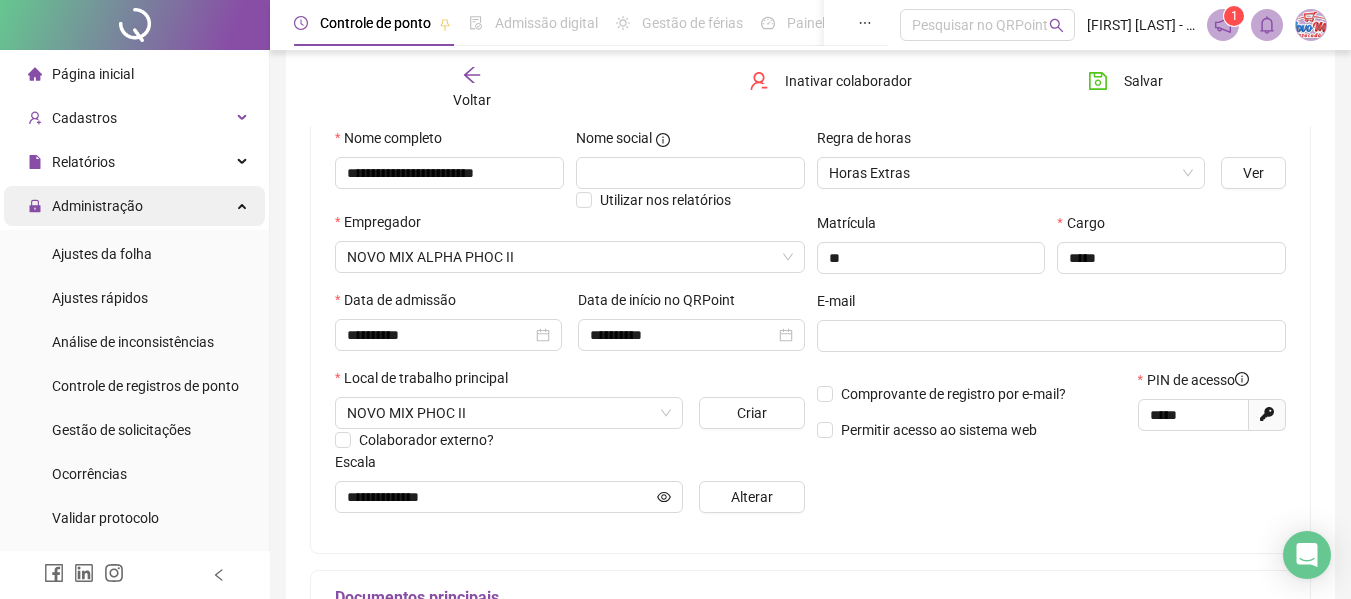 click on "Administração" at bounding box center [134, 206] 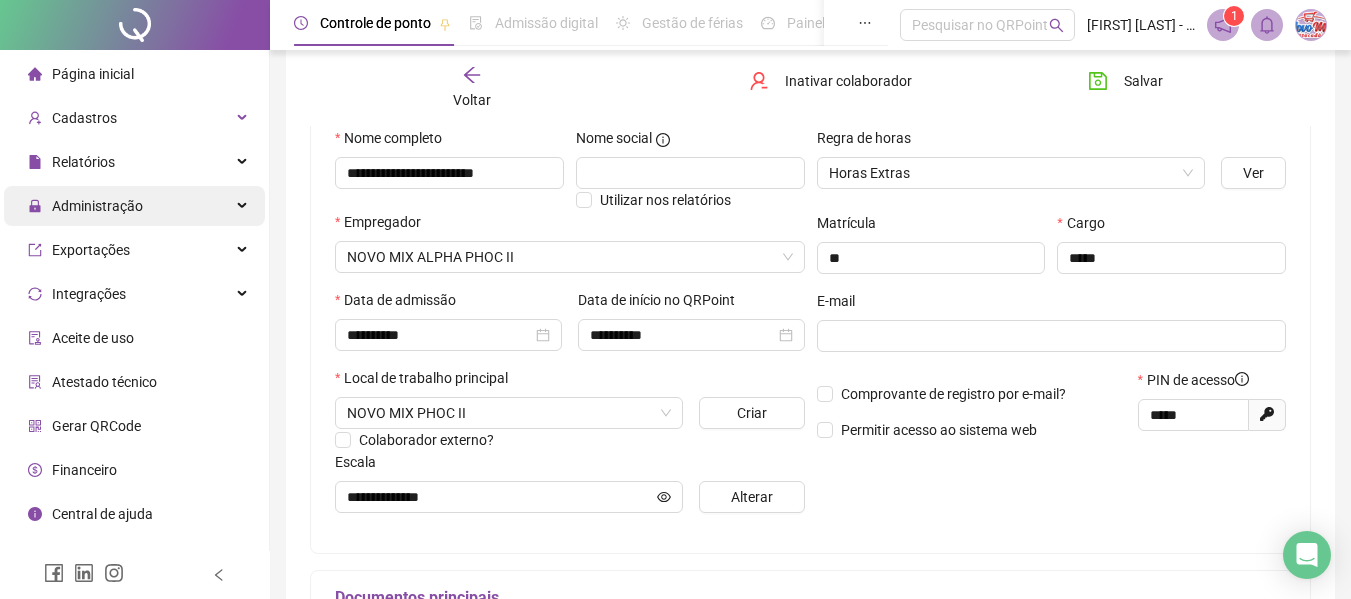 click on "Administração" at bounding box center (134, 206) 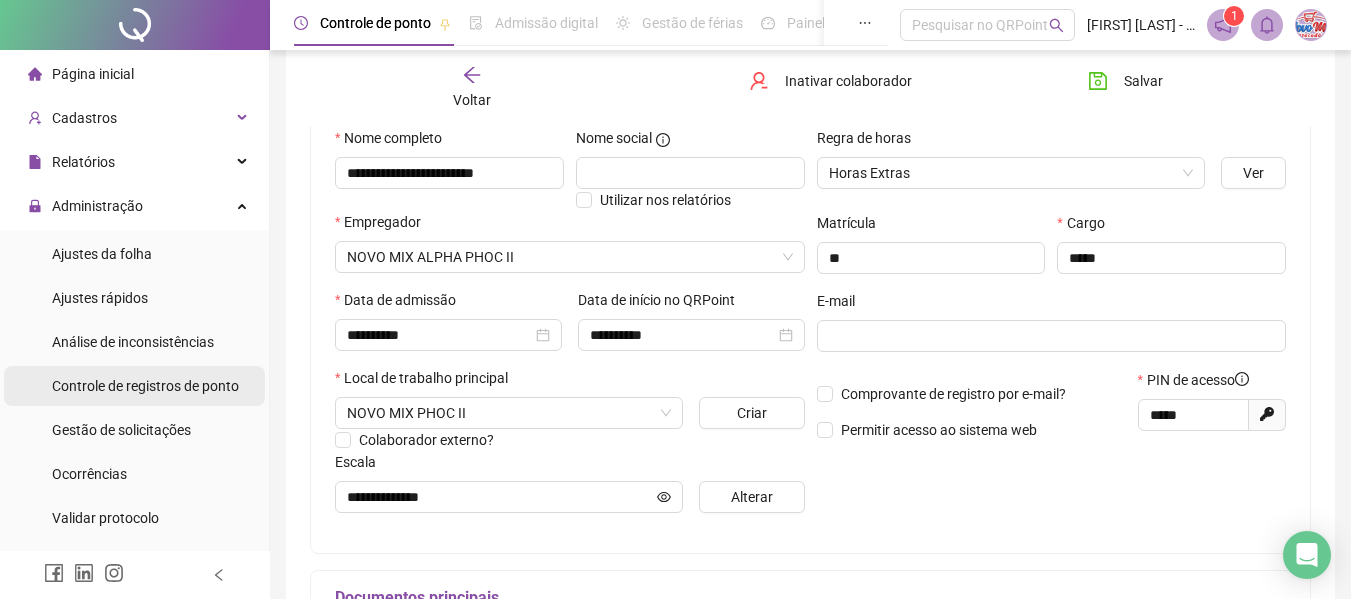 click on "Controle de registros de ponto" at bounding box center (145, 386) 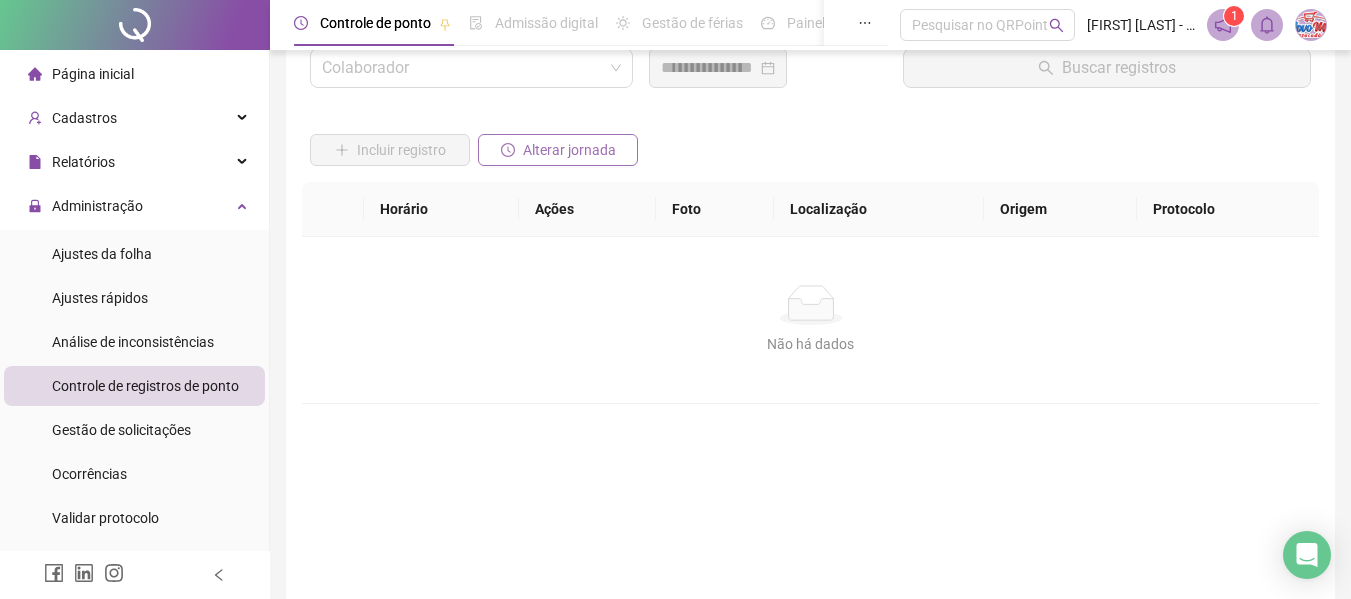 scroll, scrollTop: 0, scrollLeft: 0, axis: both 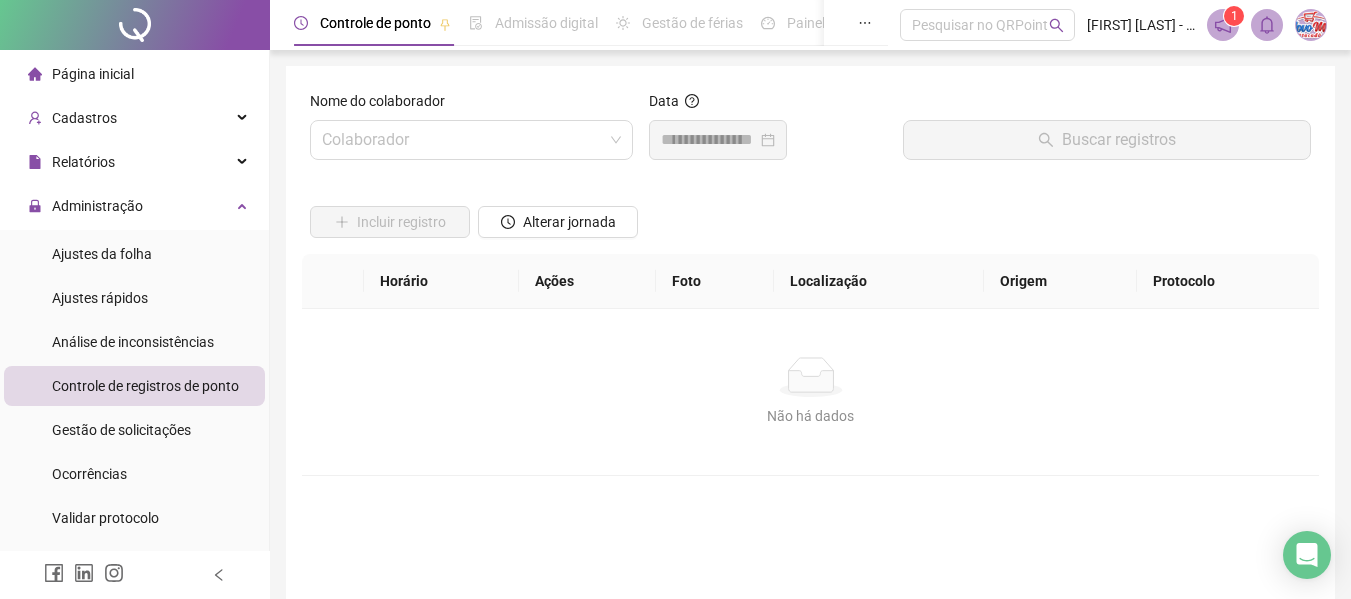 click on "Nome do colaborador" at bounding box center [471, 105] 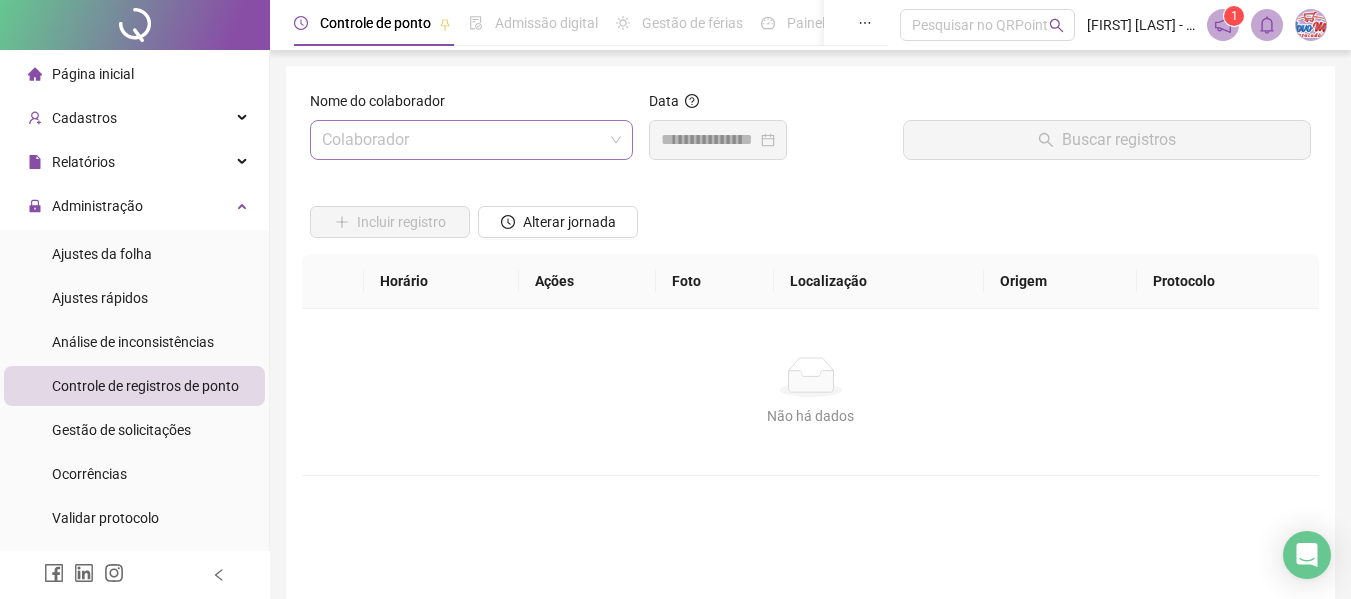 click at bounding box center (462, 140) 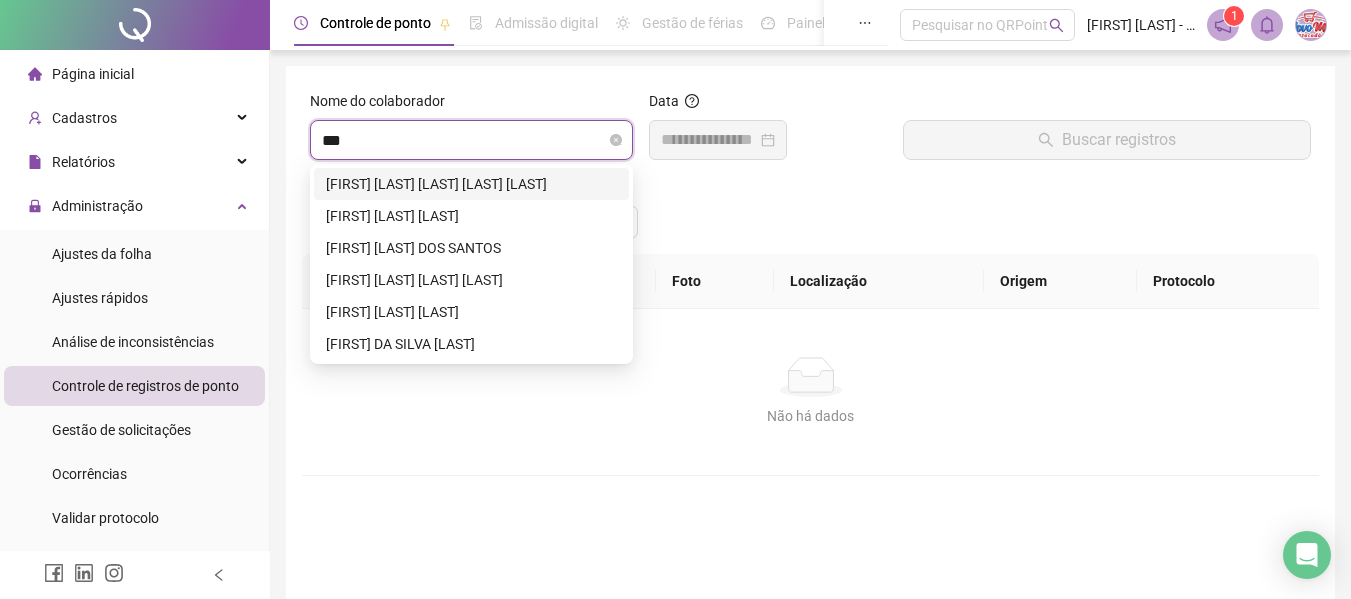 type on "****" 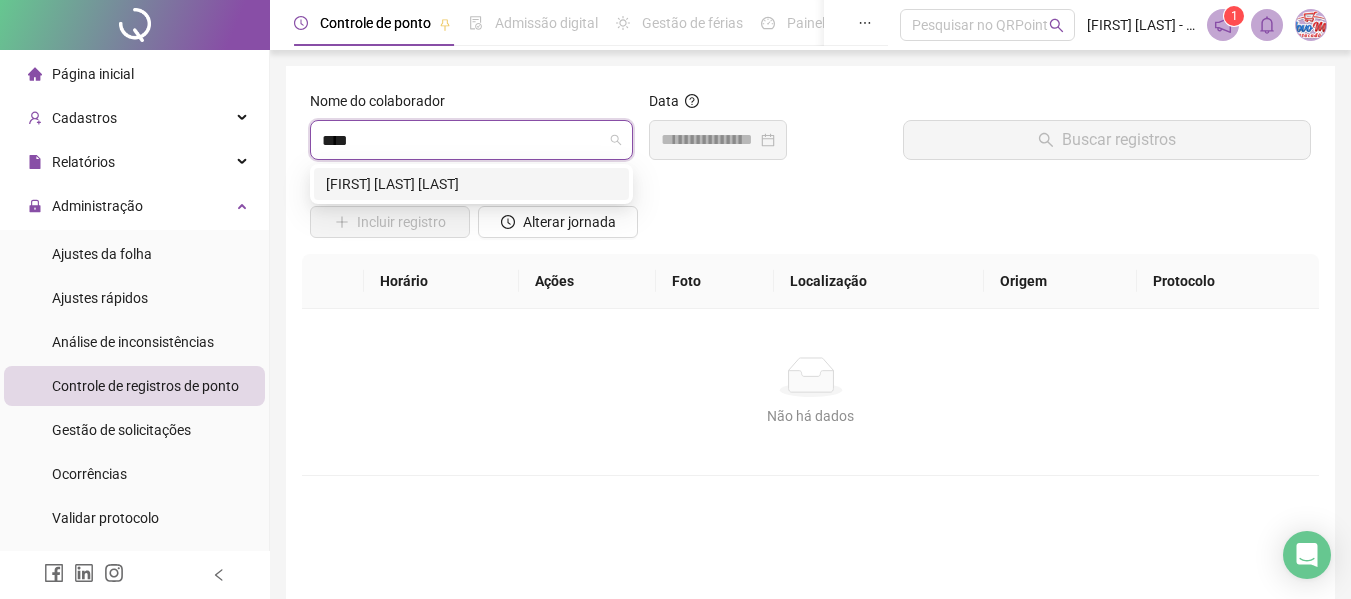 click on "[FIRST] [LAST] [LAST]" at bounding box center [471, 184] 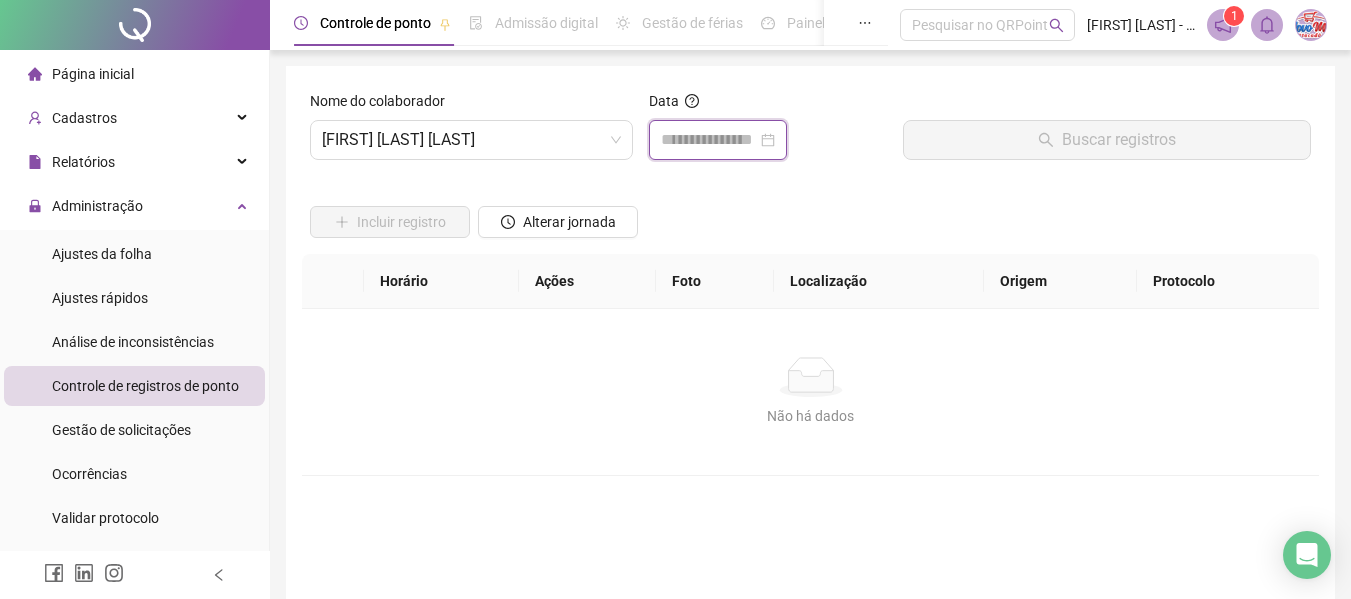 click at bounding box center (709, 140) 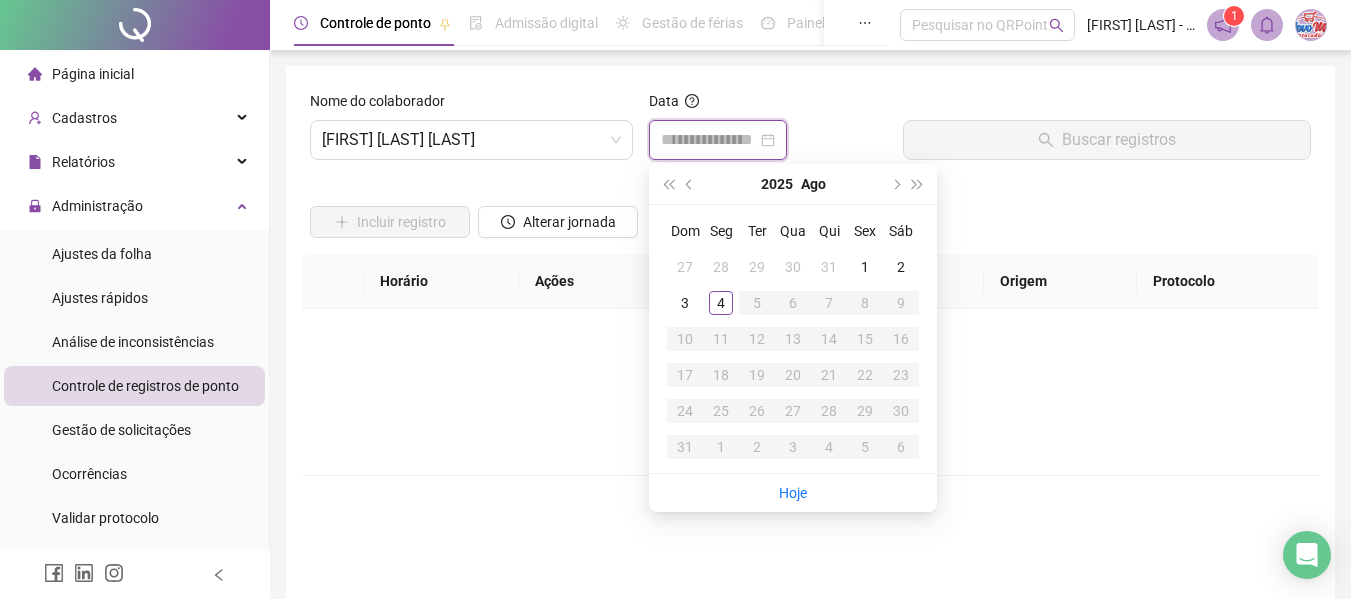 type on "**********" 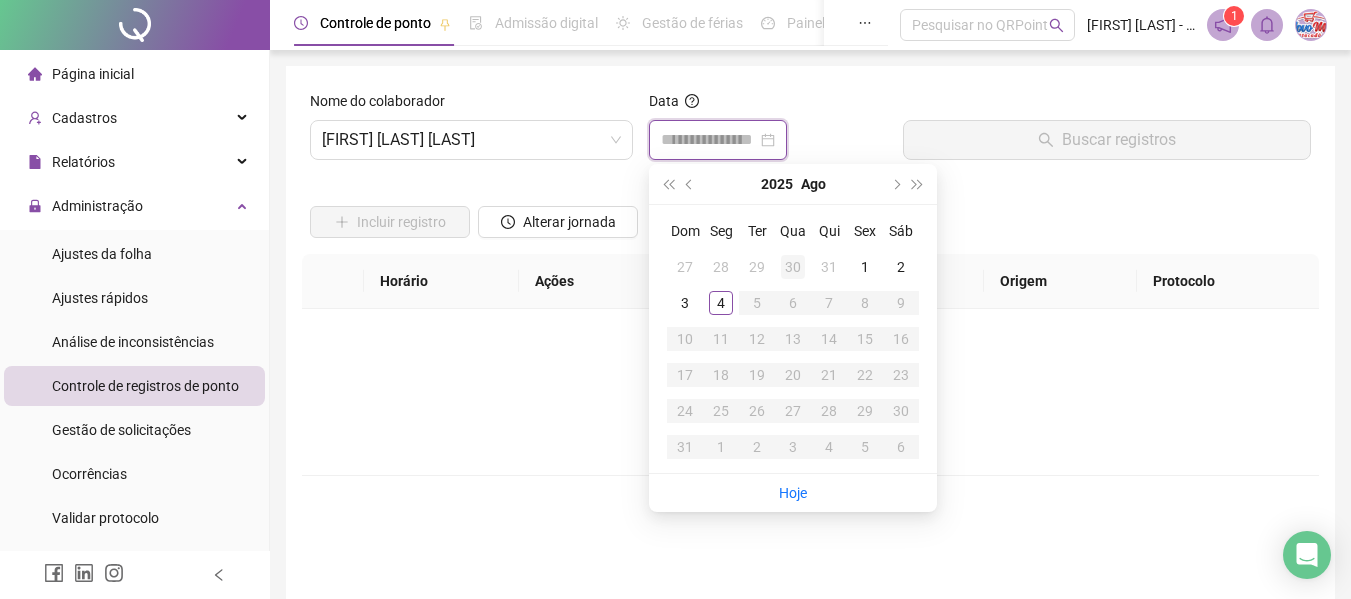 type on "**********" 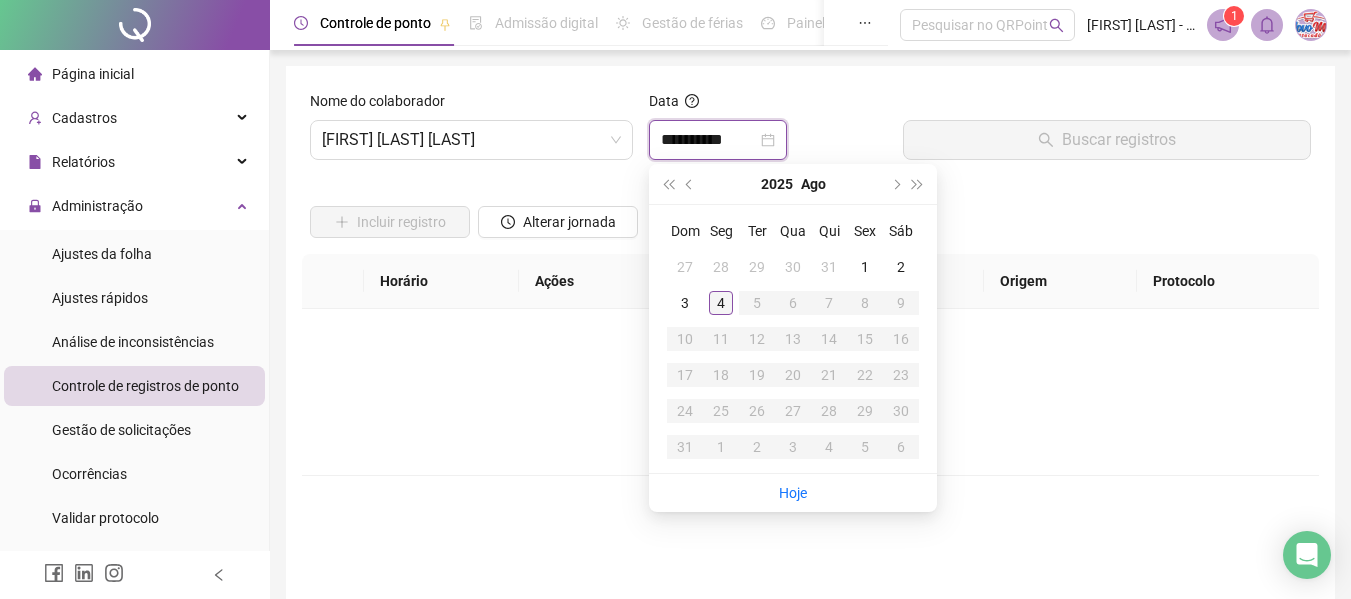 type on "**********" 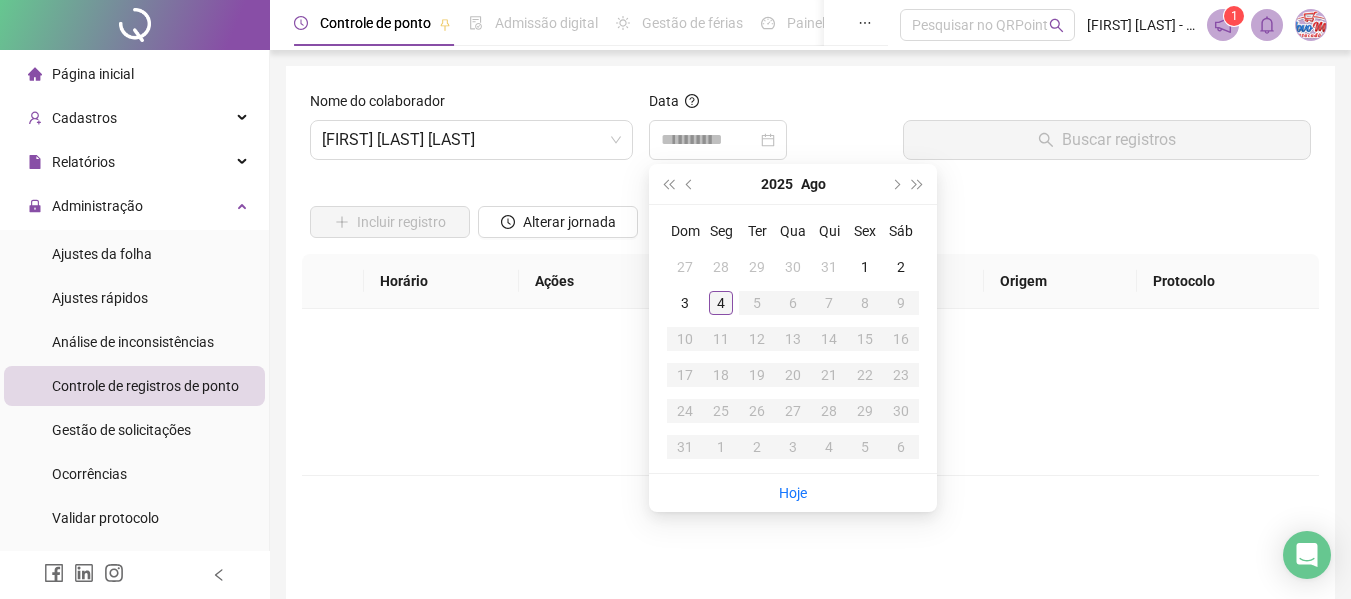 click on "4" at bounding box center [721, 303] 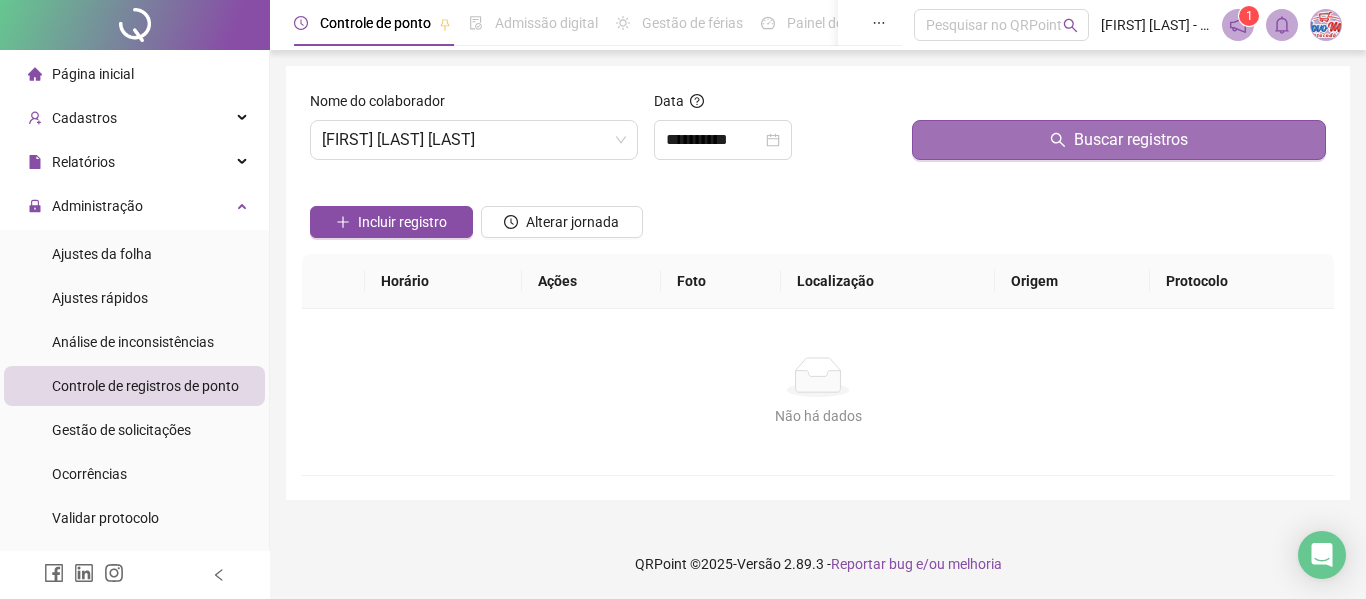 click on "Buscar registros" at bounding box center [1119, 140] 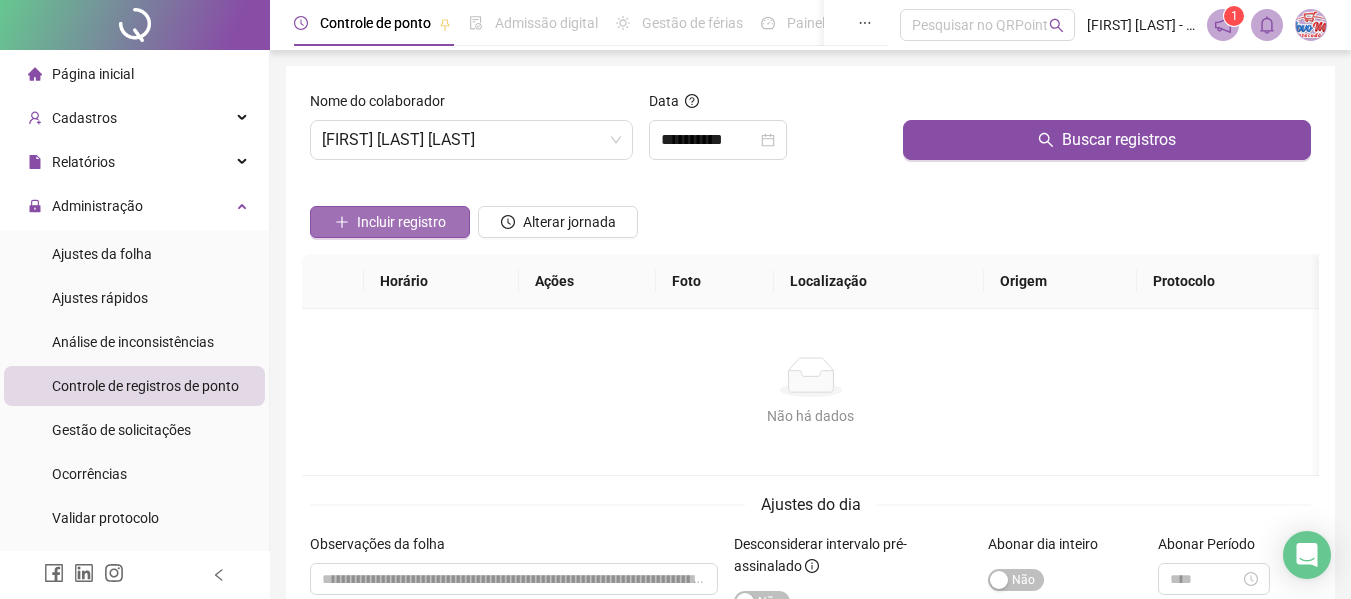 click on "Incluir registro" at bounding box center [401, 222] 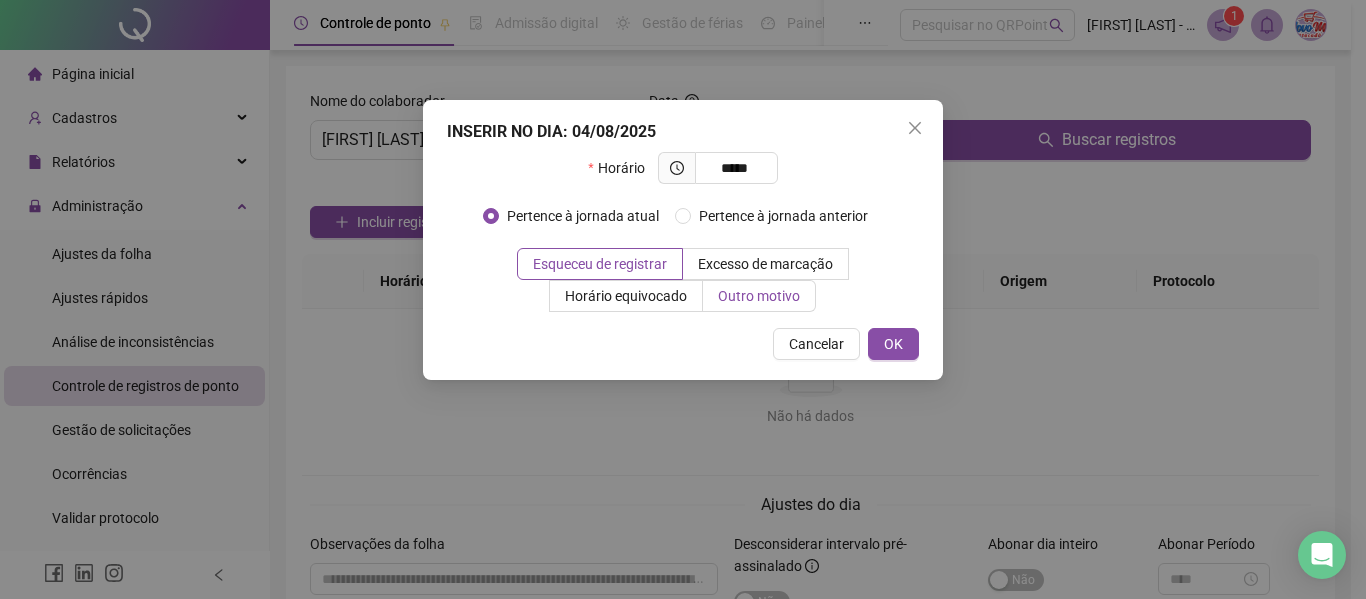 type on "*****" 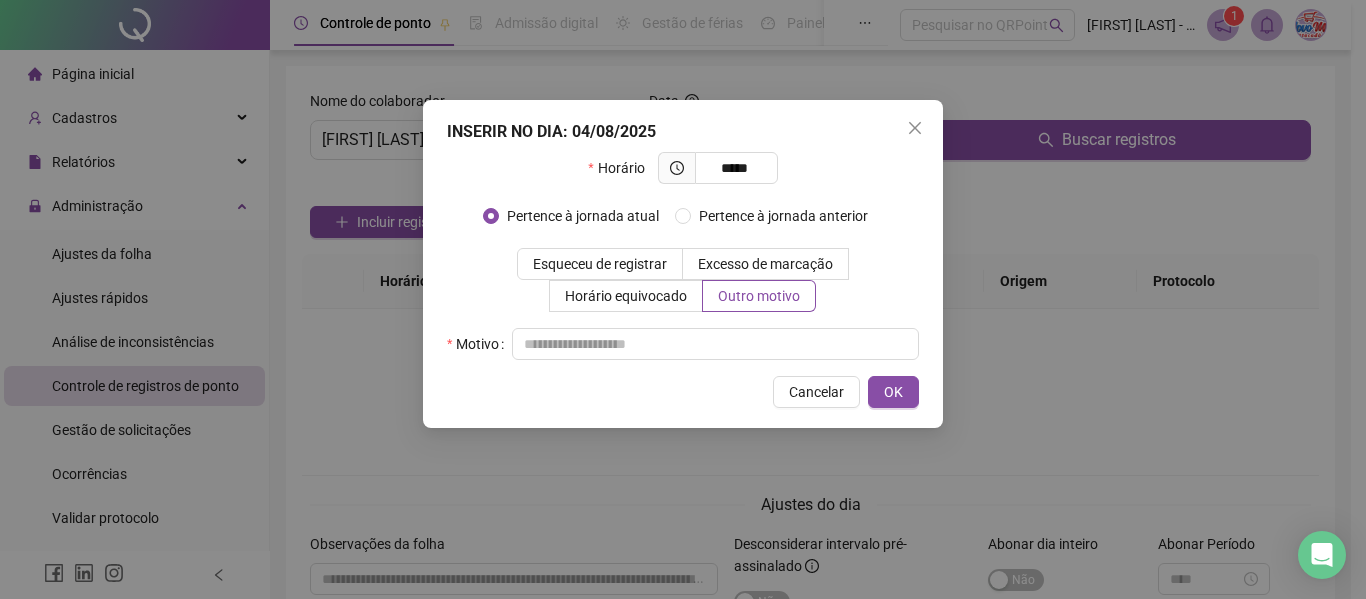 click on "INSERIR NO DIA :   04/08/2025 Horário ***** Pertence à jornada atual Pertence à jornada anterior Esqueceu de registrar Excesso de marcação Horário equivocado Outro motivo Motivo Cancelar OK" at bounding box center (683, 264) 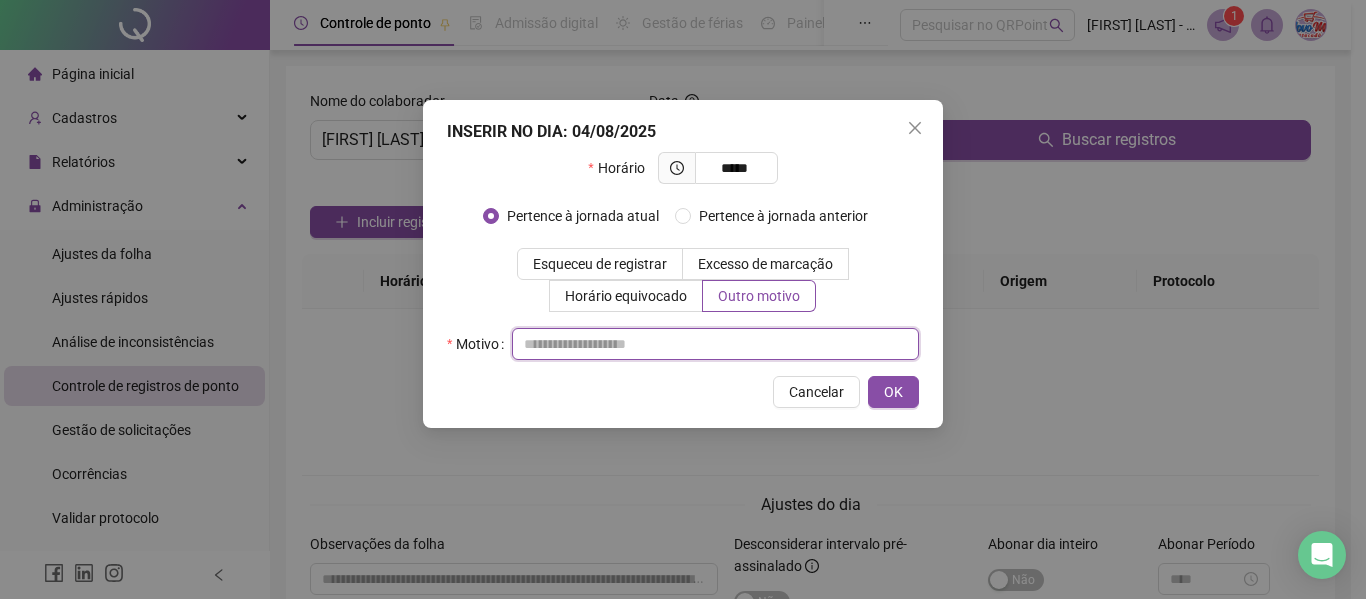 click at bounding box center (715, 344) 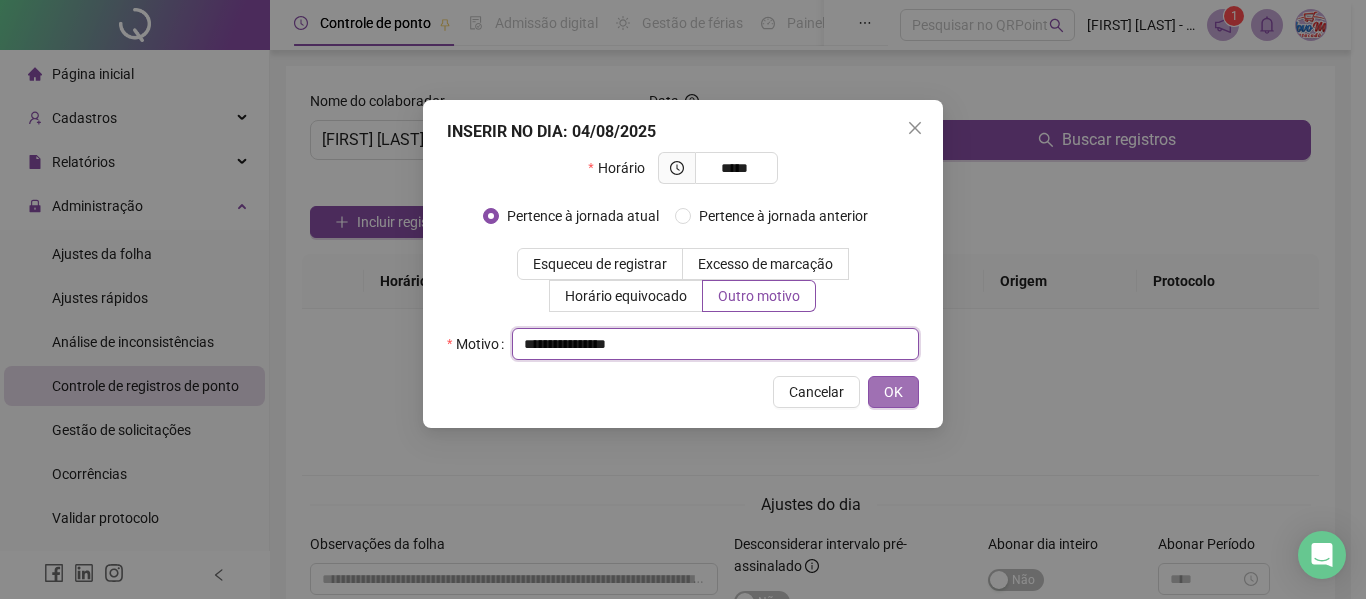 type on "**********" 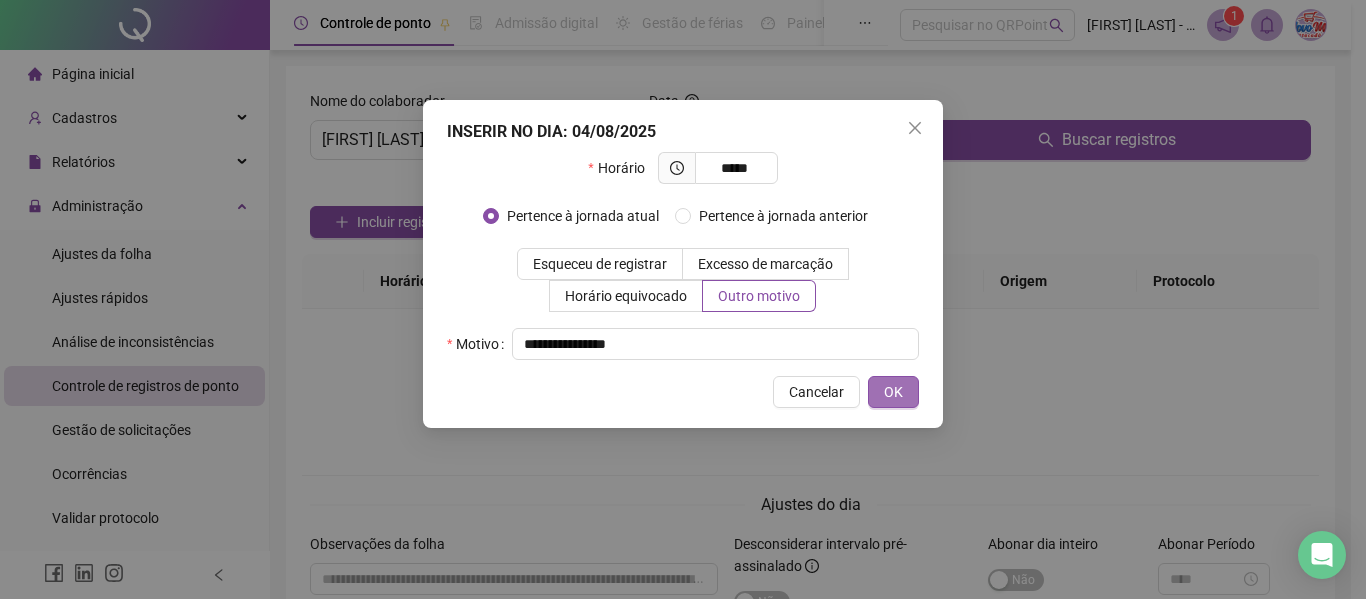 click on "OK" at bounding box center (893, 392) 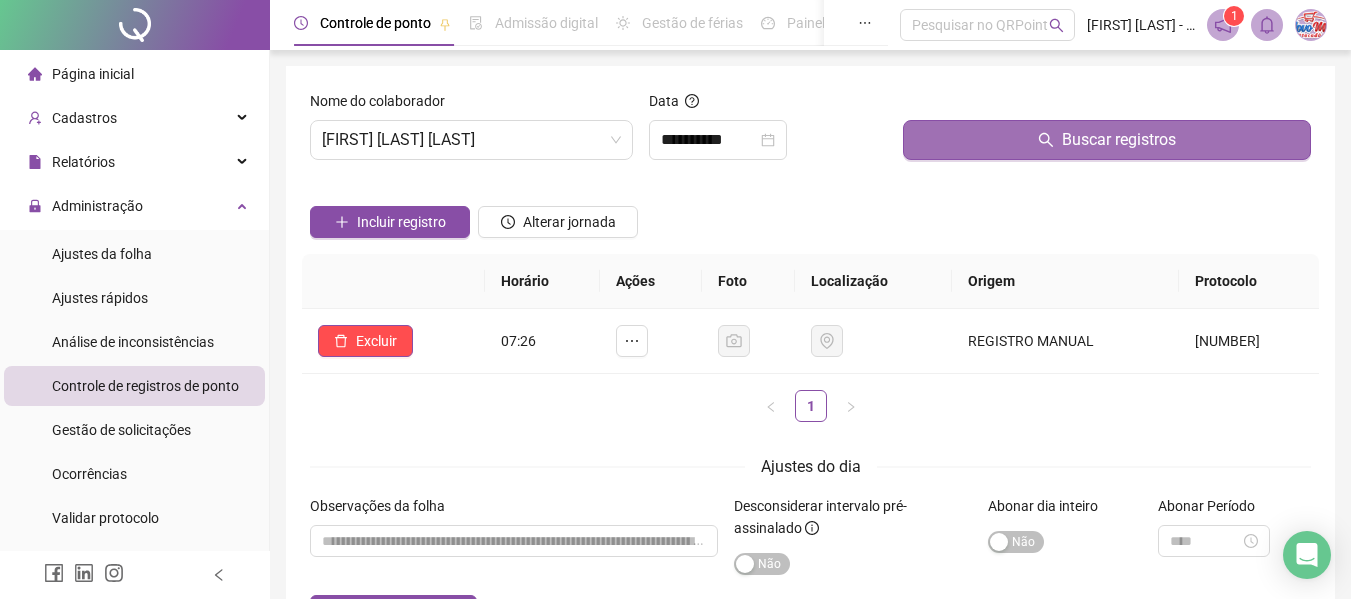 click 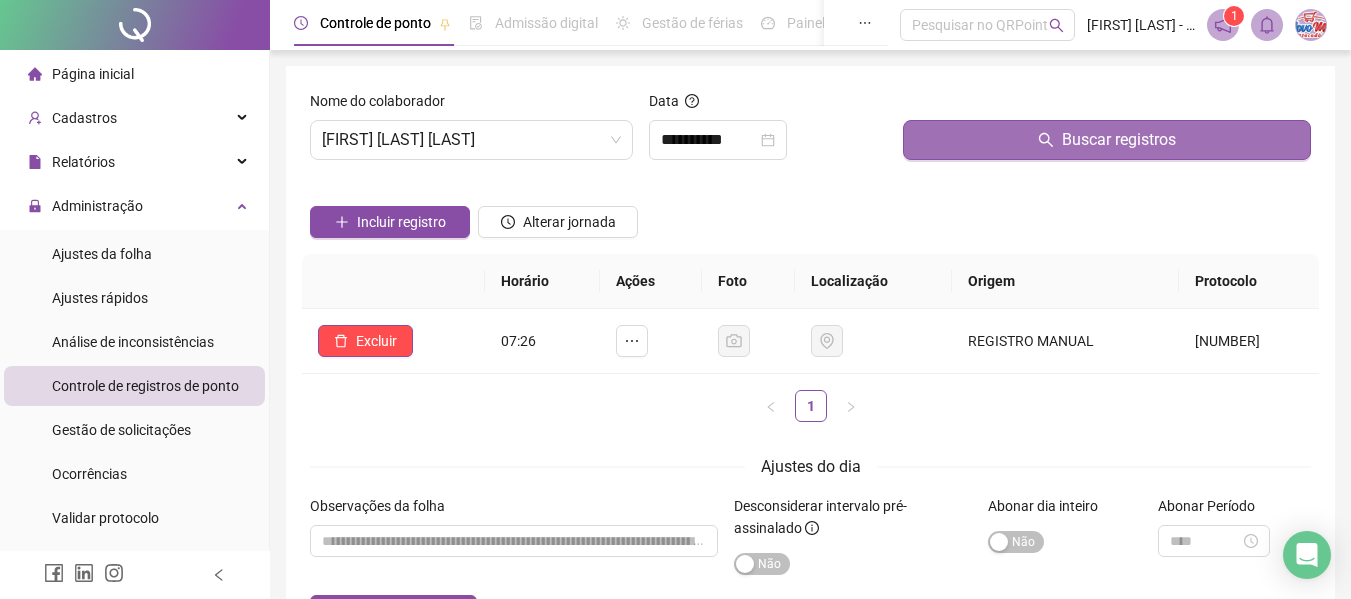 click on "Página inicial" at bounding box center [134, 74] 